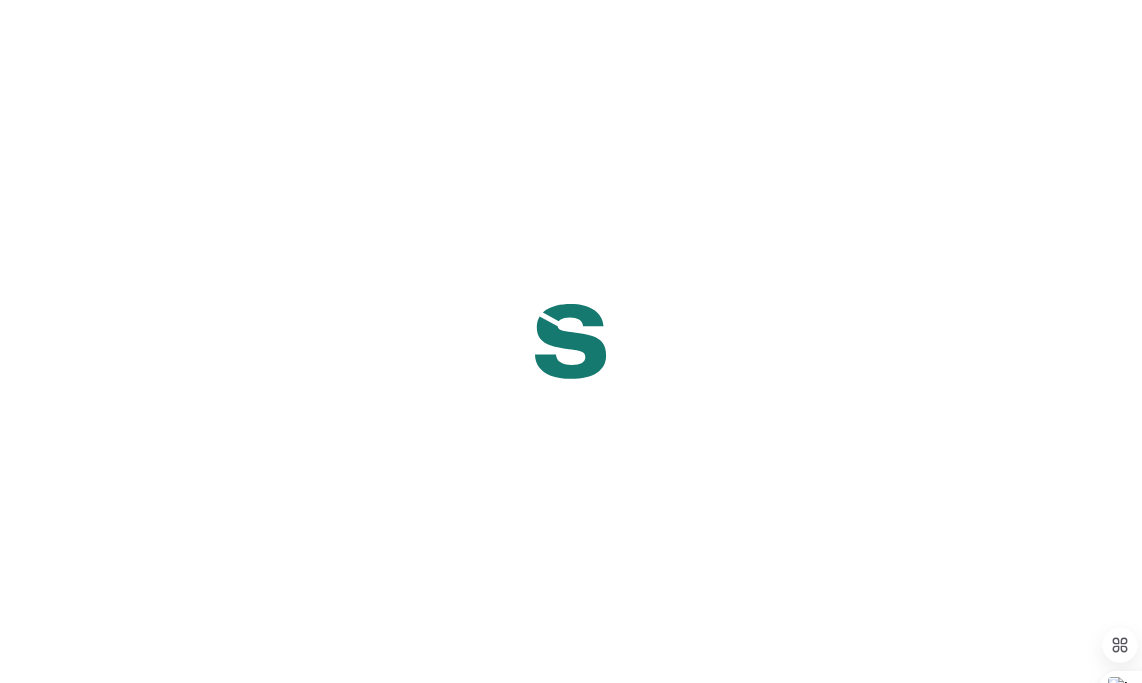 scroll, scrollTop: 0, scrollLeft: 0, axis: both 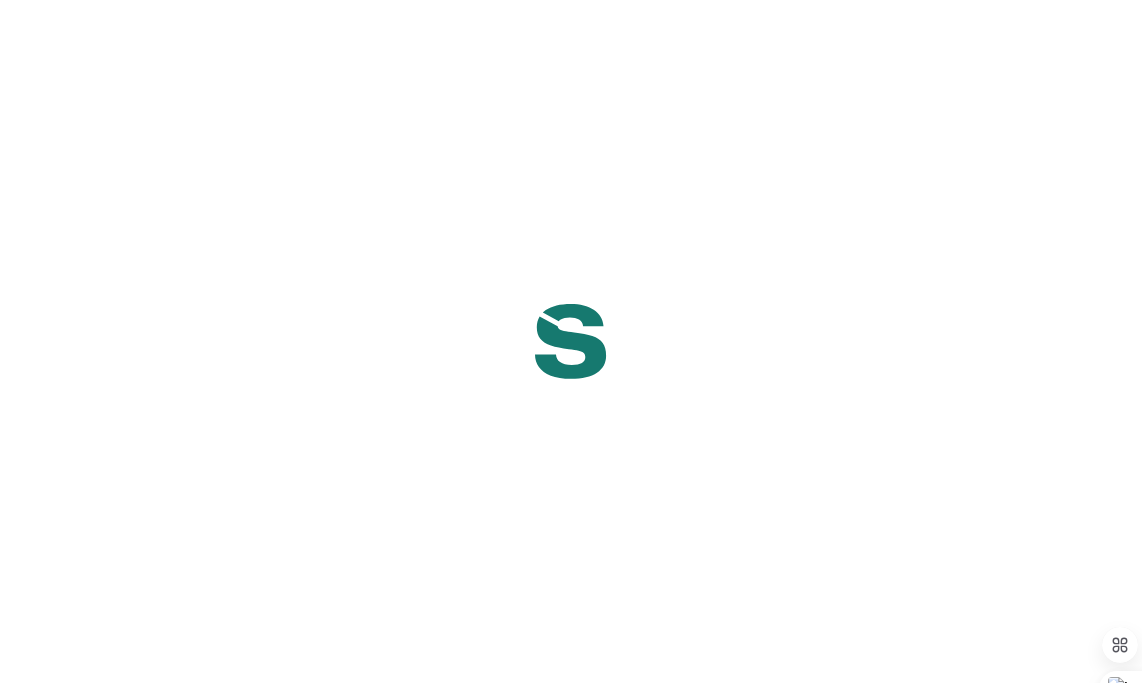 select on "NG" 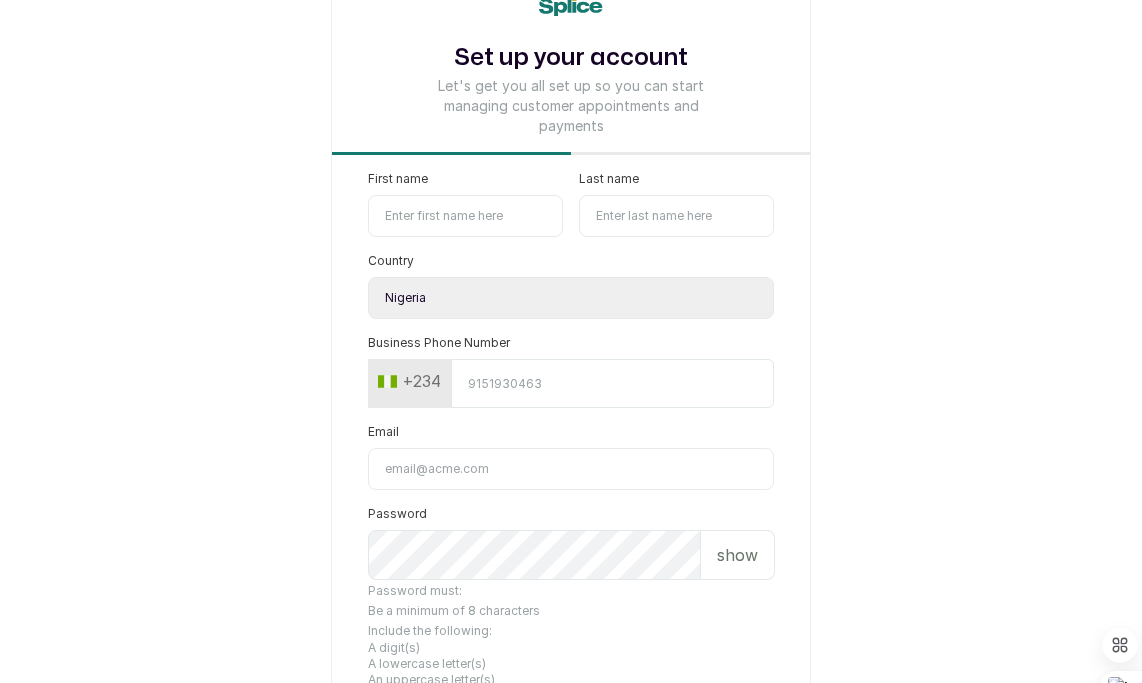 scroll, scrollTop: 64, scrollLeft: 0, axis: vertical 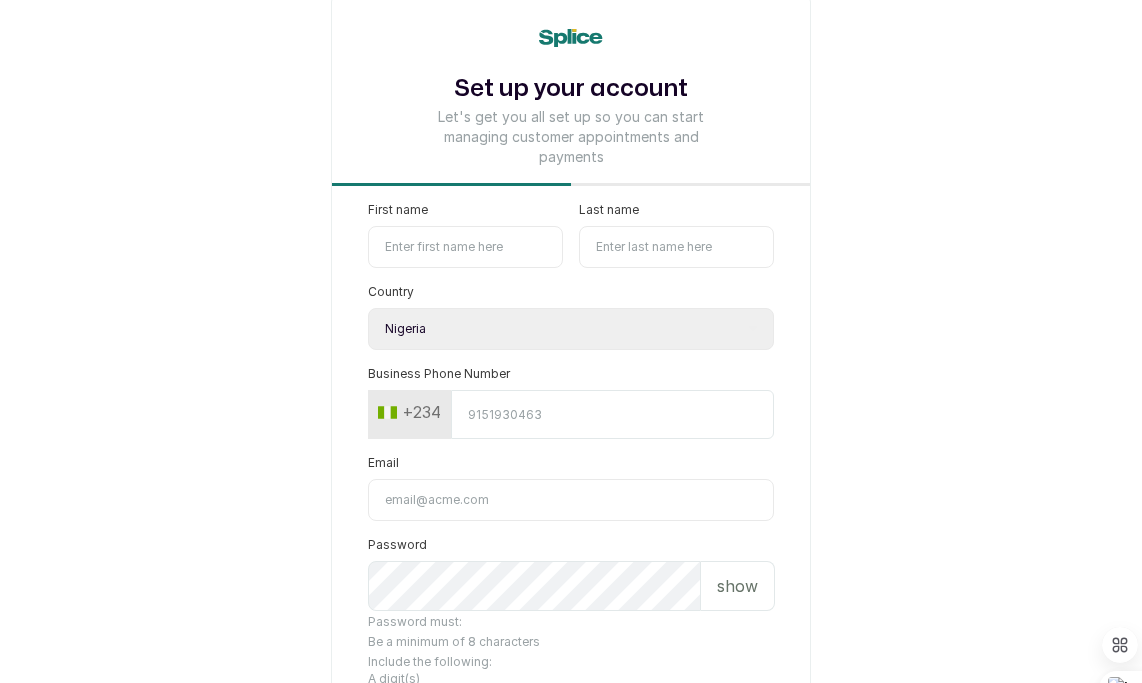 click on "First name" at bounding box center (465, 247) 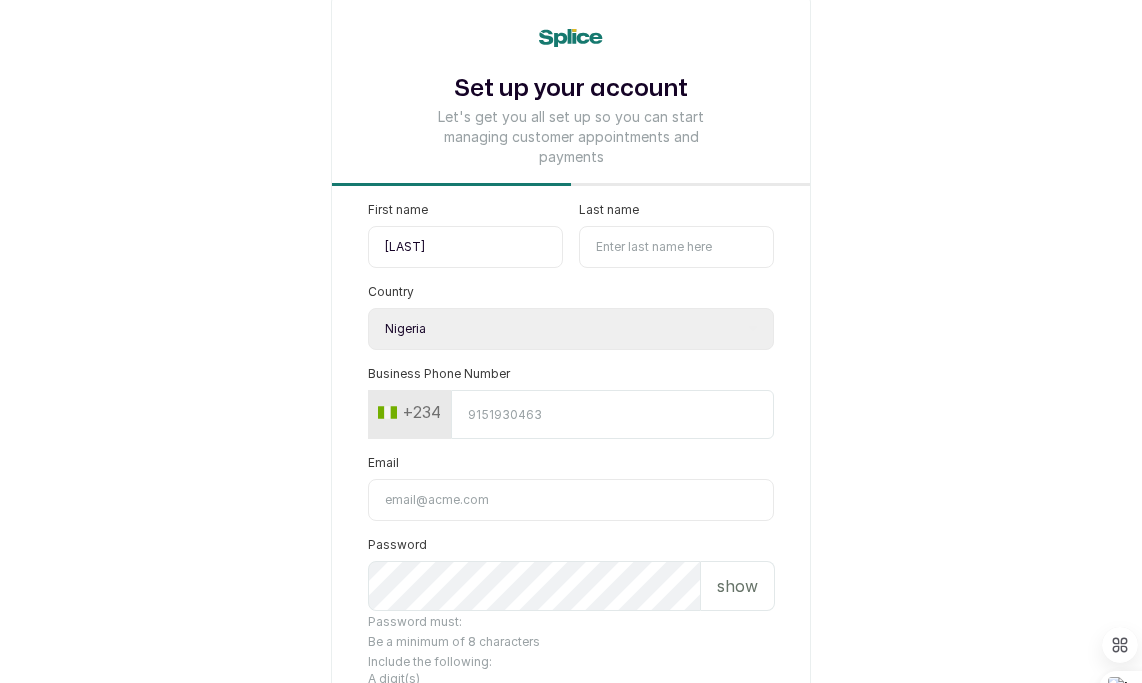 type on "[LAST]" 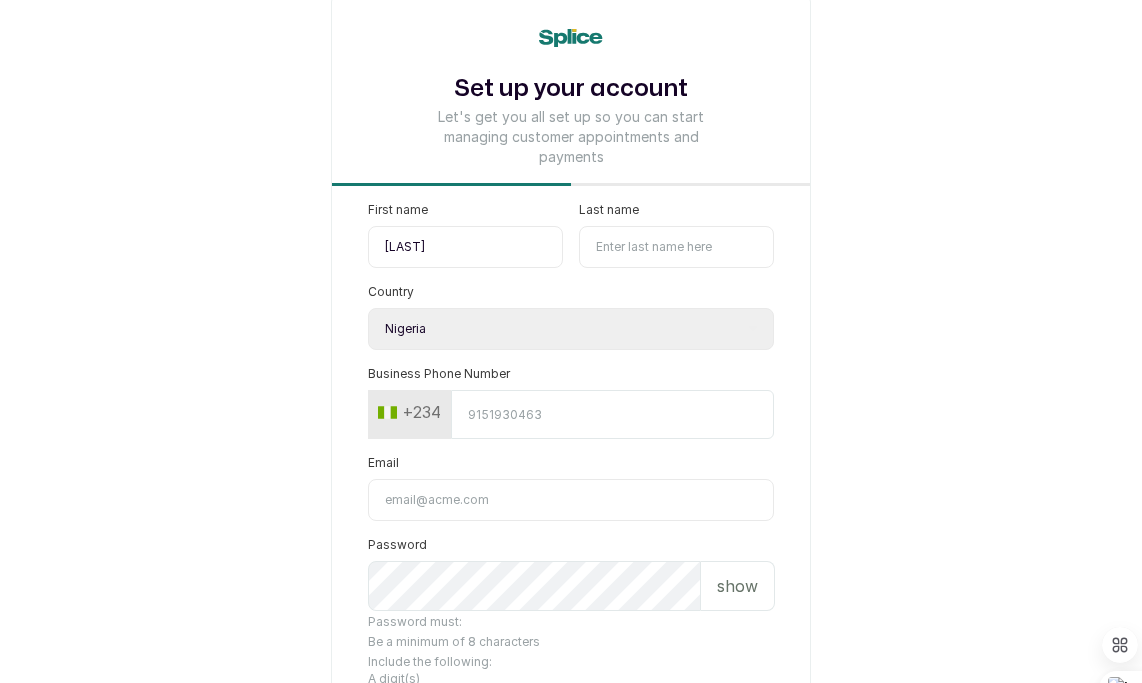 click on "Last name" at bounding box center [676, 247] 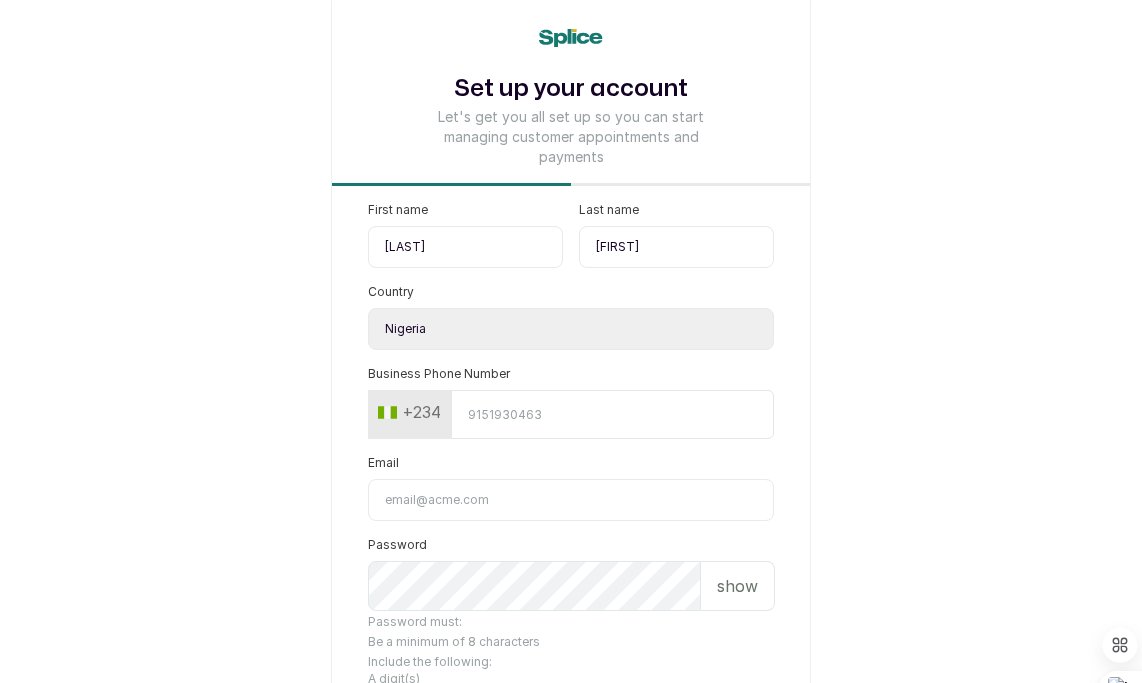 type on "[FIRST]" 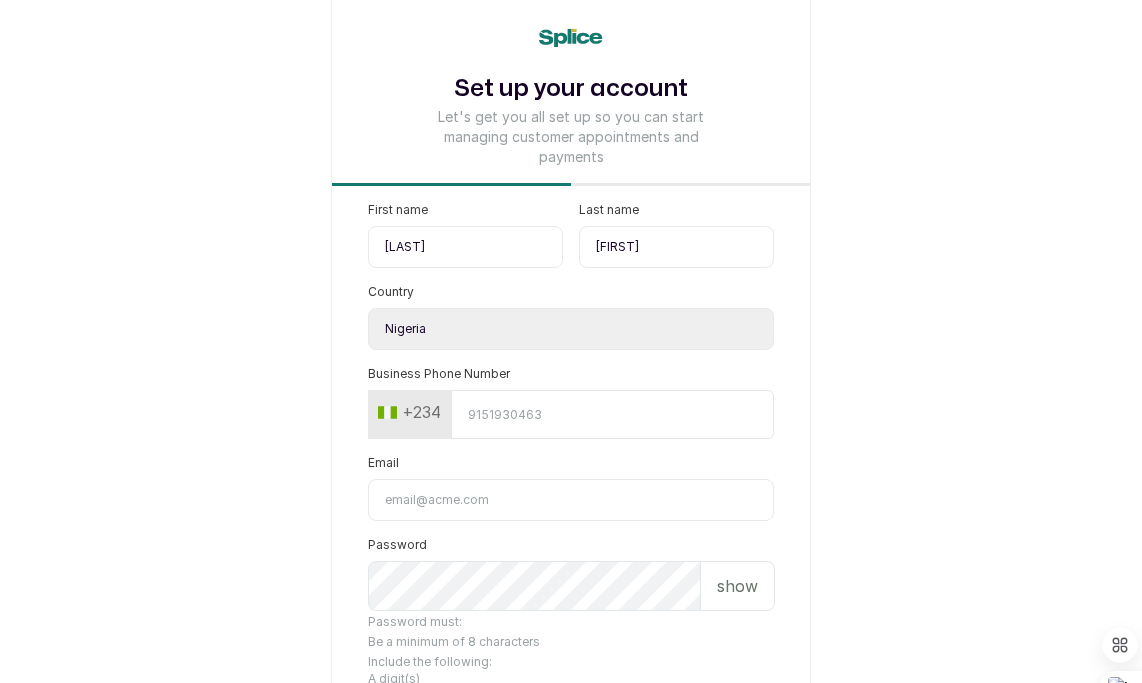 click on "Business Phone Number" at bounding box center [612, 414] 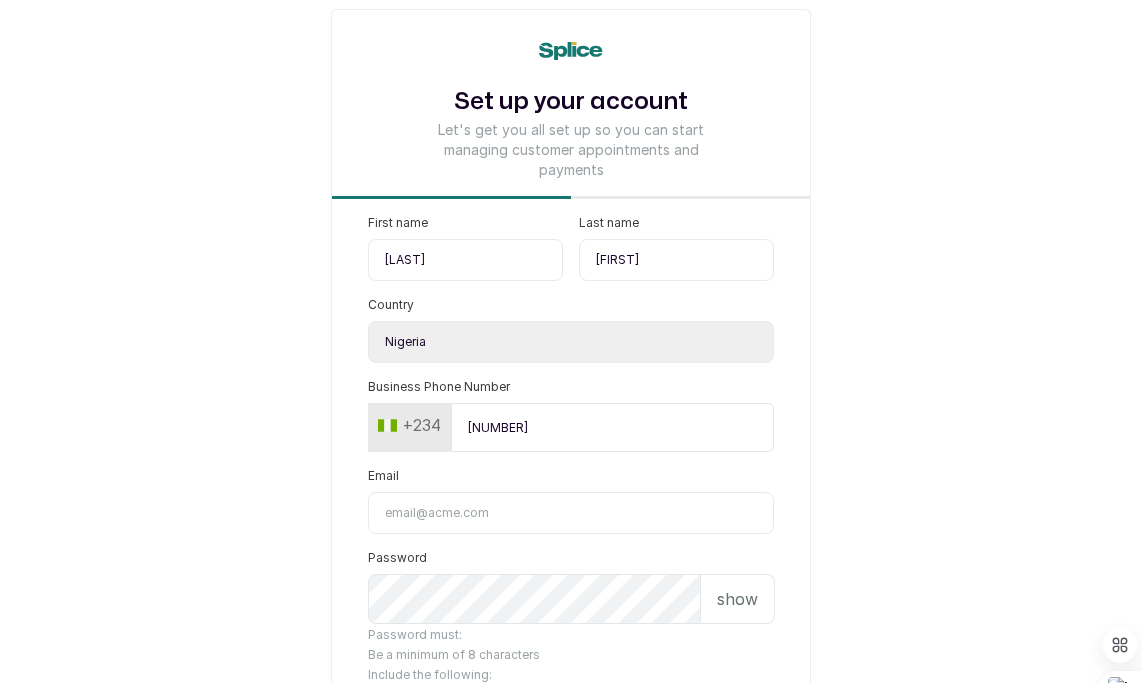 scroll, scrollTop: 37, scrollLeft: 0, axis: vertical 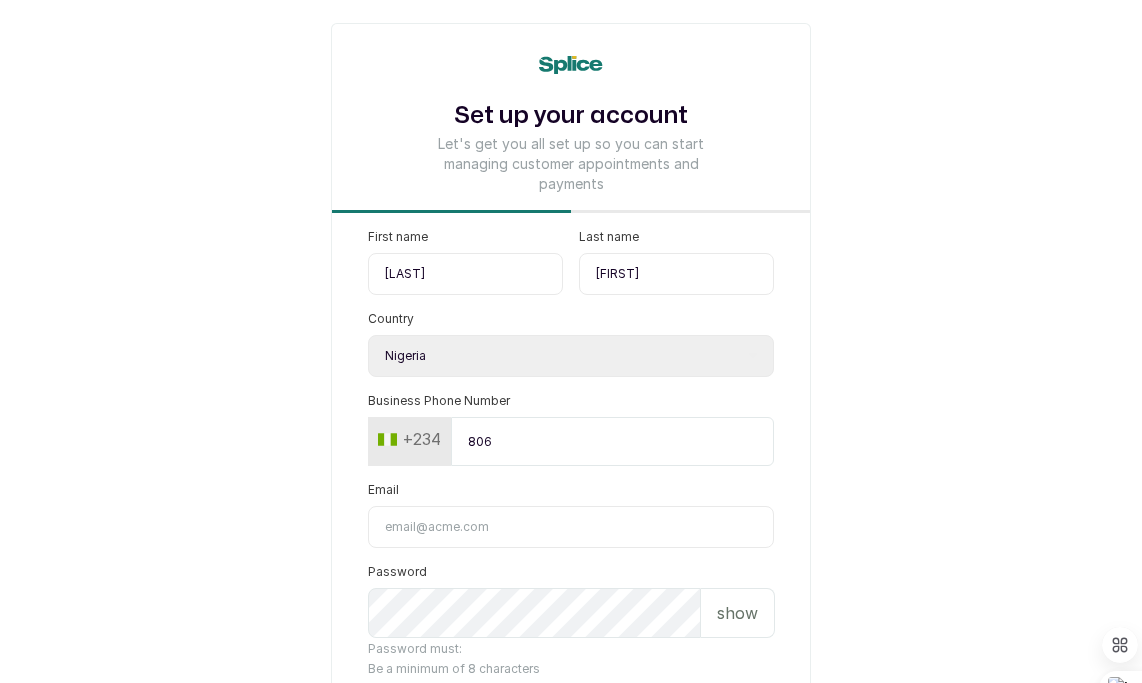 type on "[PHONE]" 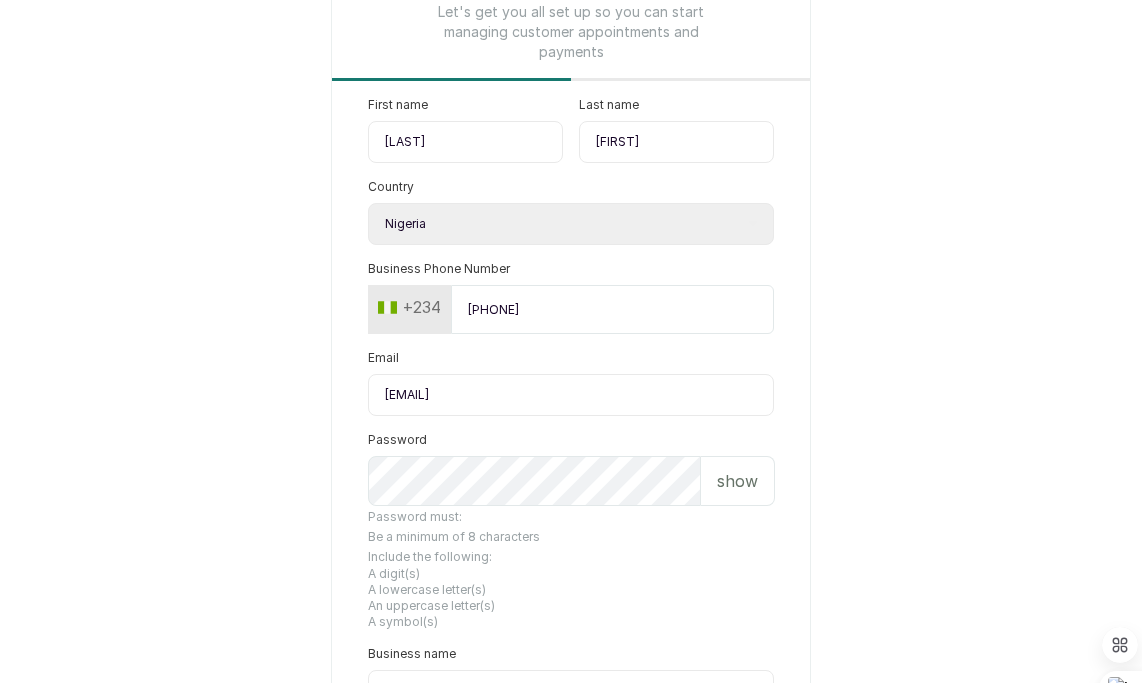 scroll, scrollTop: 182, scrollLeft: 0, axis: vertical 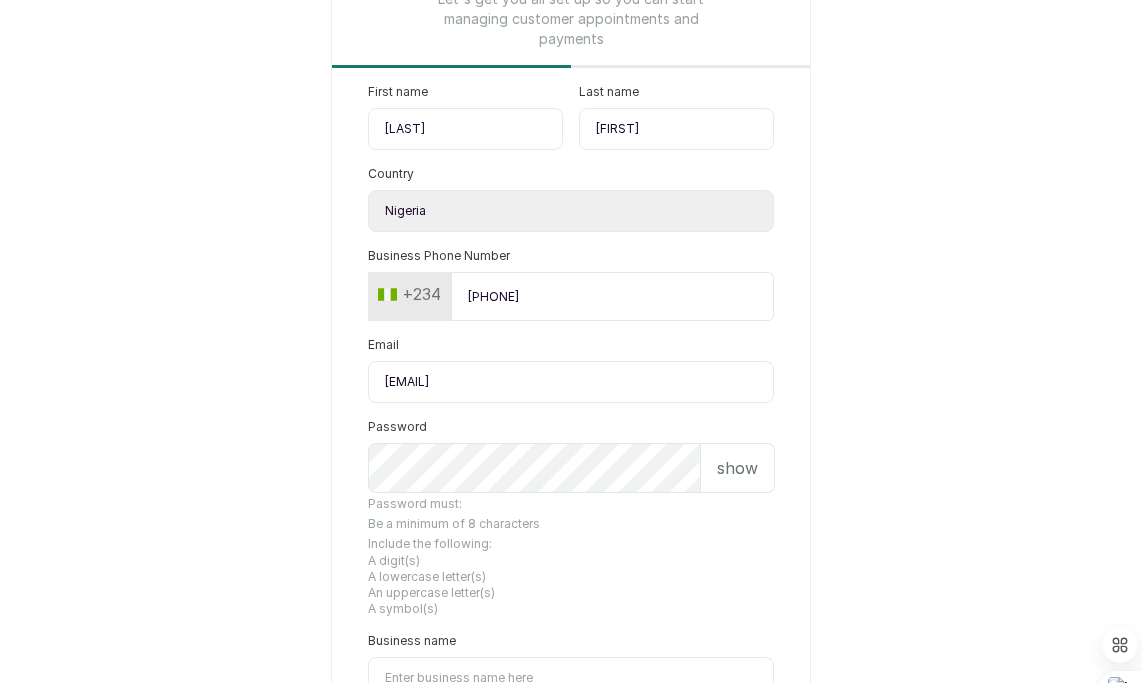 click on "[EMAIL]" at bounding box center [571, 382] 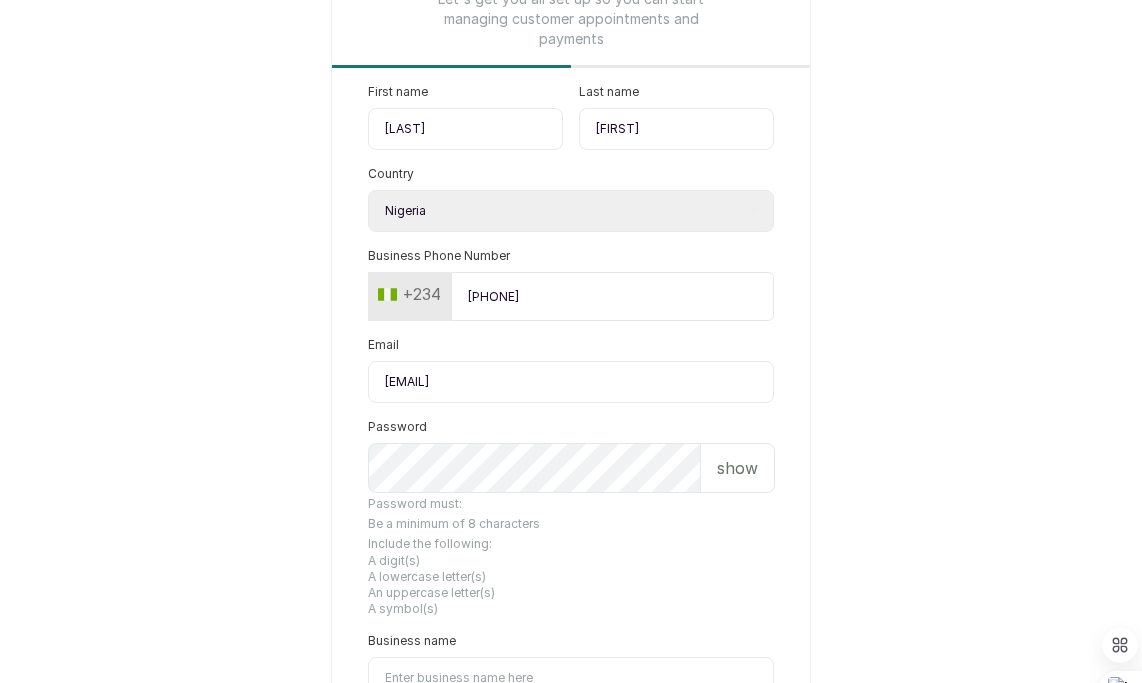 drag, startPoint x: 486, startPoint y: 379, endPoint x: 390, endPoint y: 382, distance: 96.04687 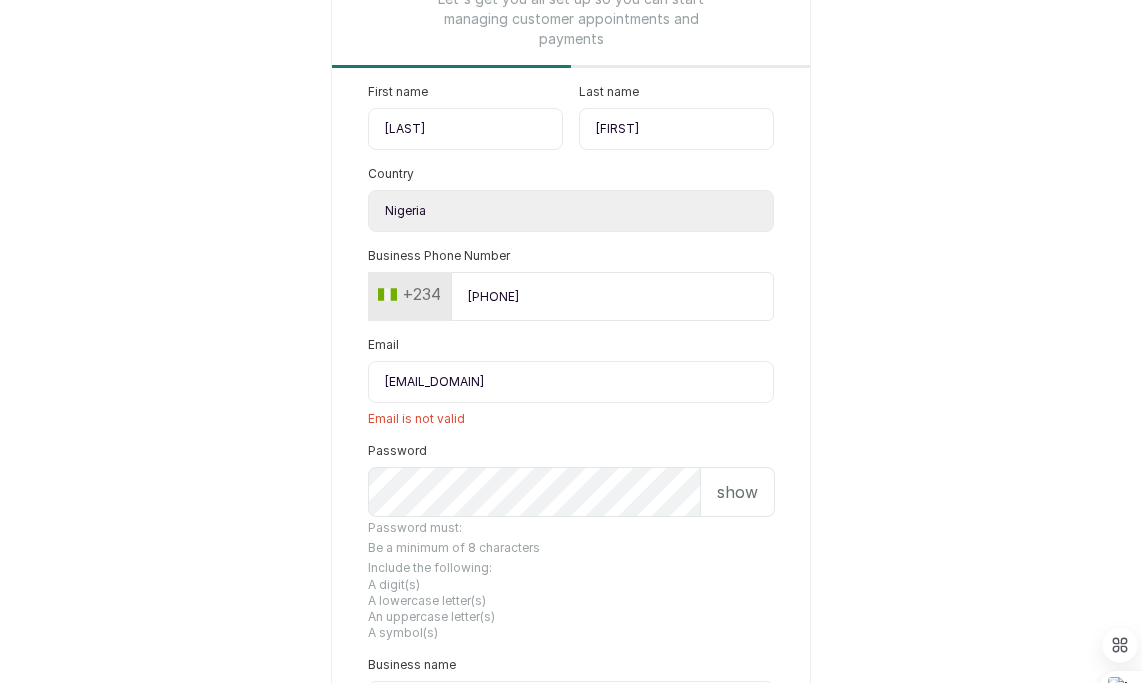 click on "[EMAIL_DOMAIN]" at bounding box center [571, 382] 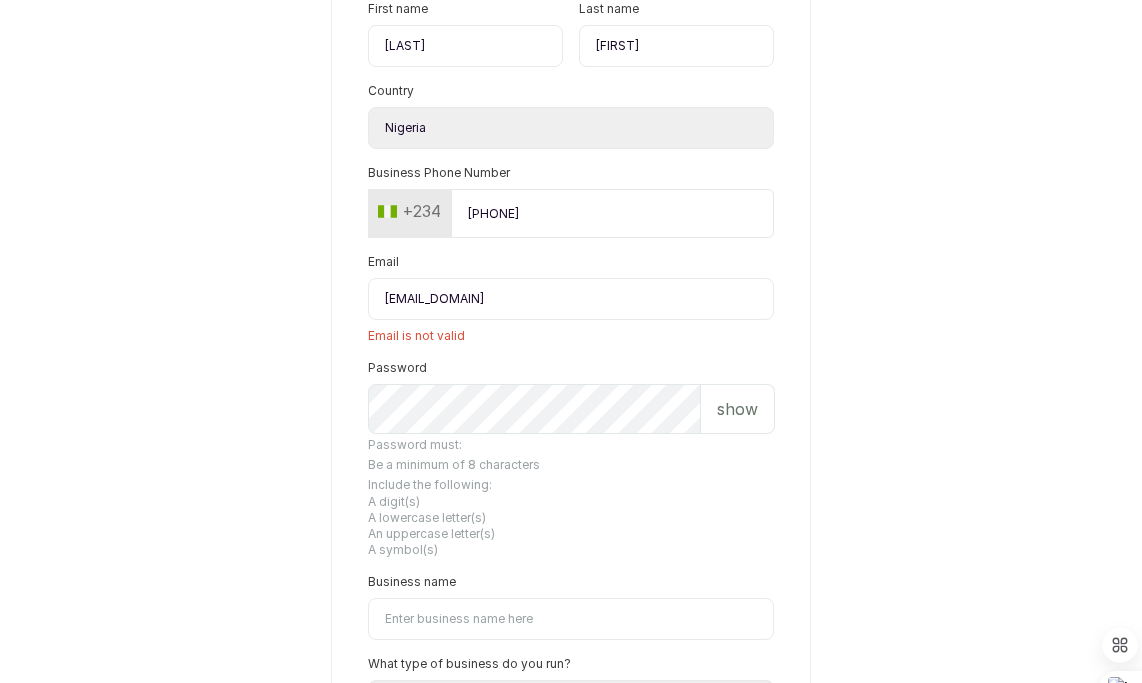 scroll, scrollTop: 264, scrollLeft: 0, axis: vertical 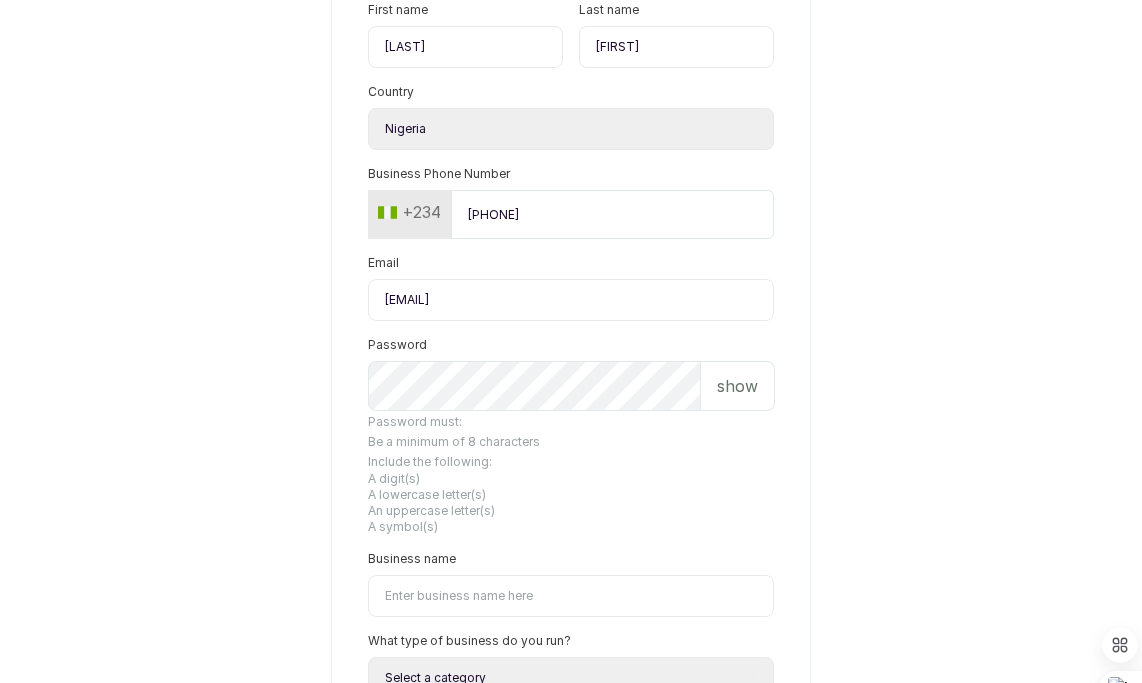 type on "[EMAIL]" 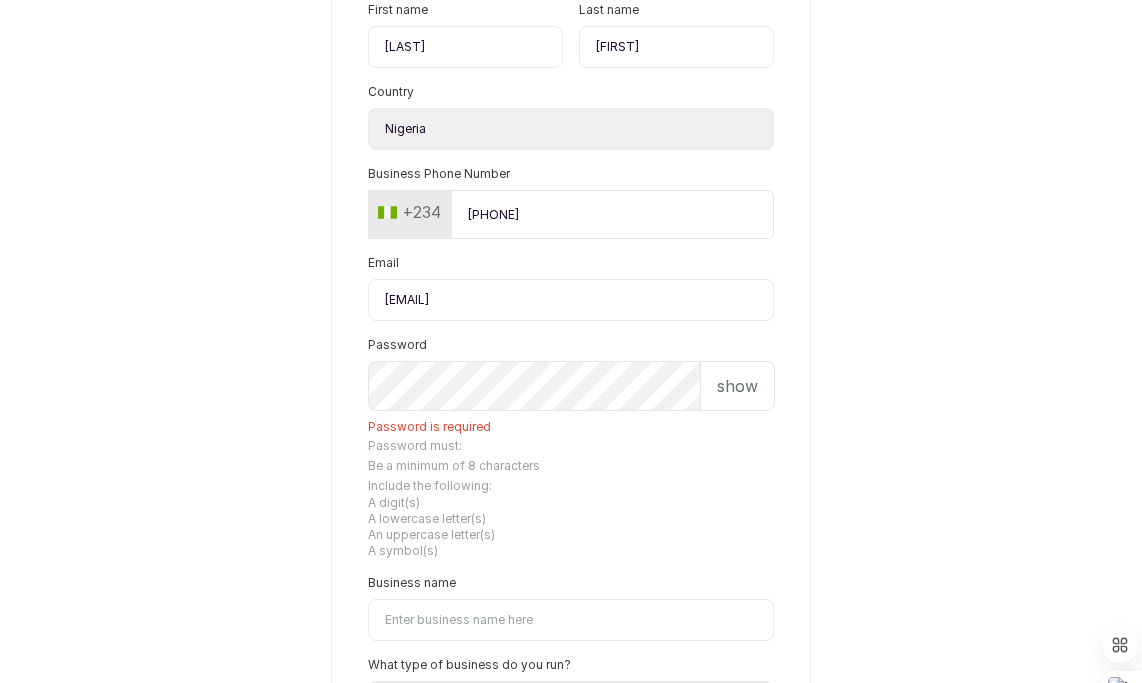 click on "show" at bounding box center (737, 386) 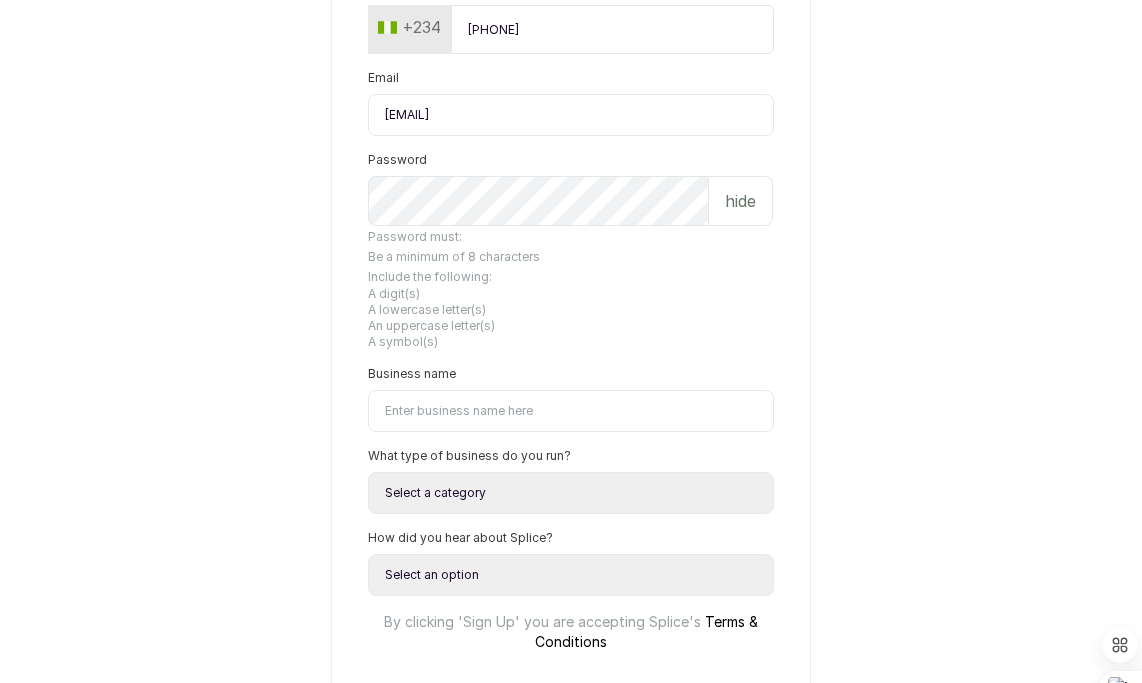 scroll, scrollTop: 490, scrollLeft: 0, axis: vertical 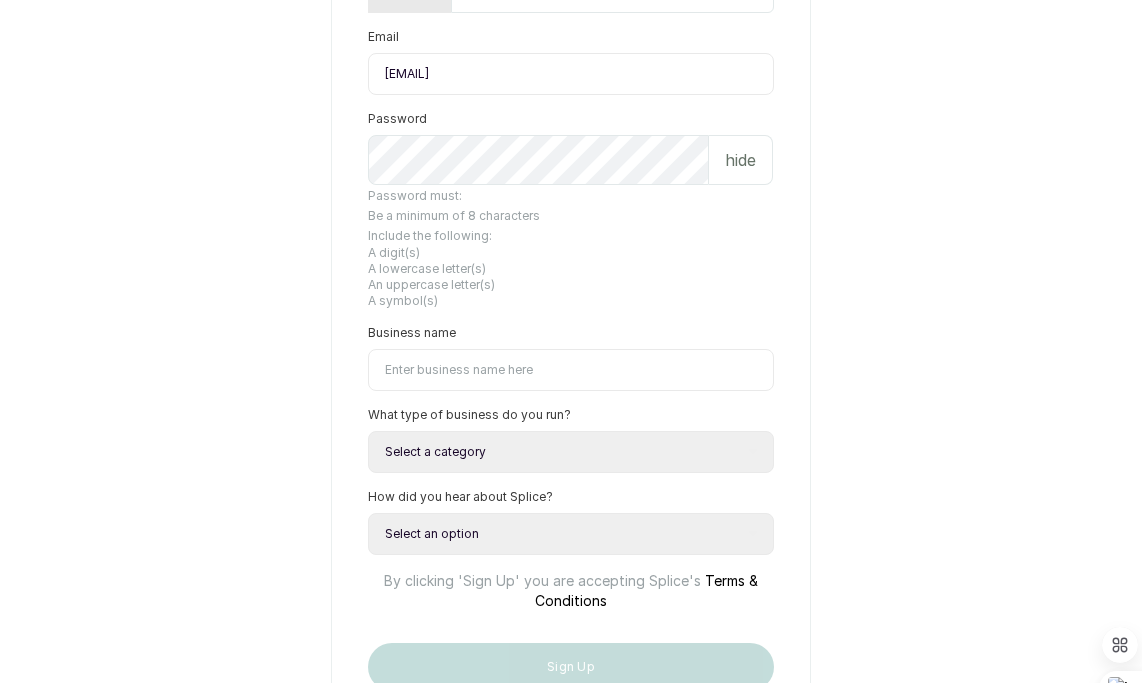 click on "Business name" at bounding box center [571, 370] 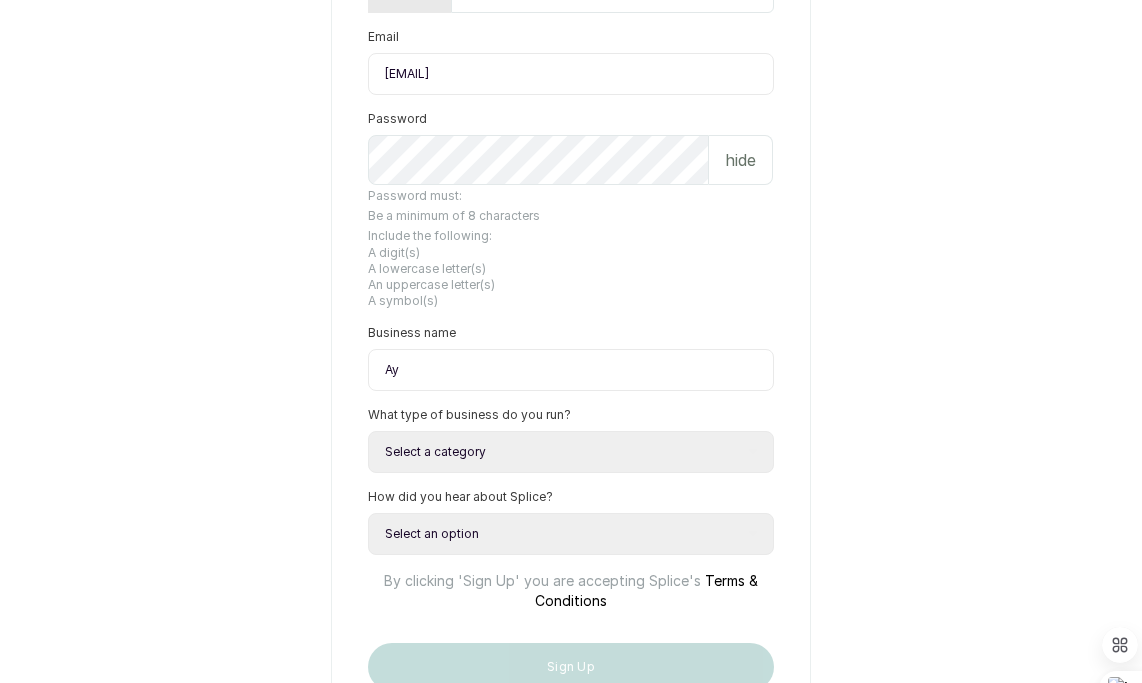 type on "A" 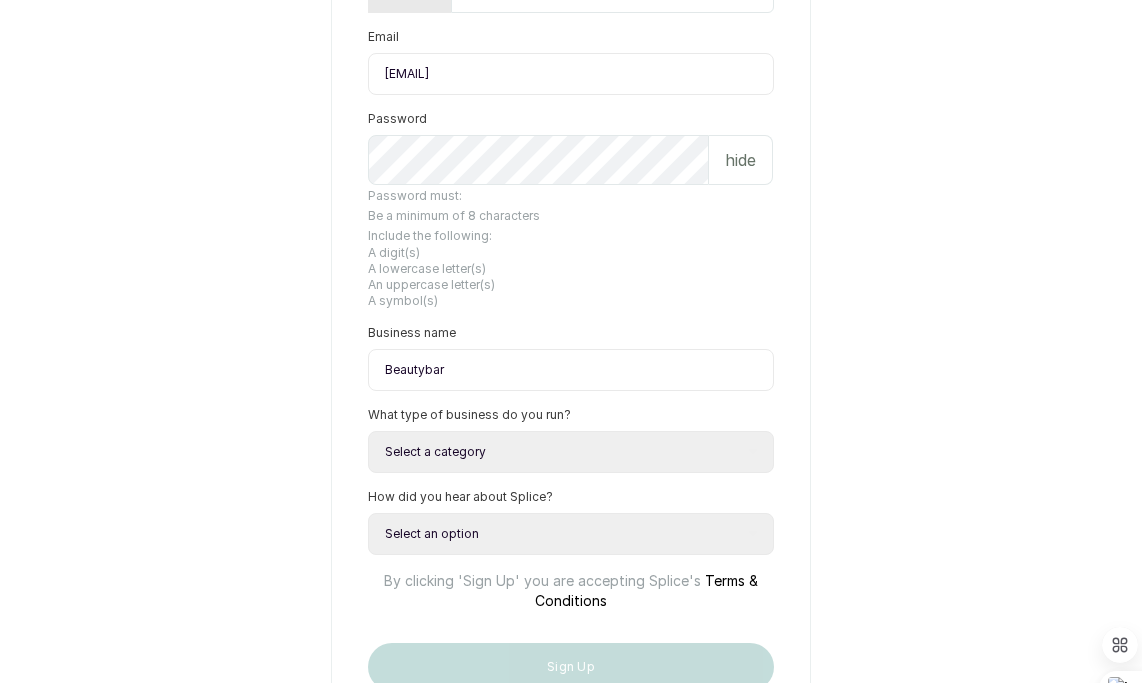 type on "Beautybar" 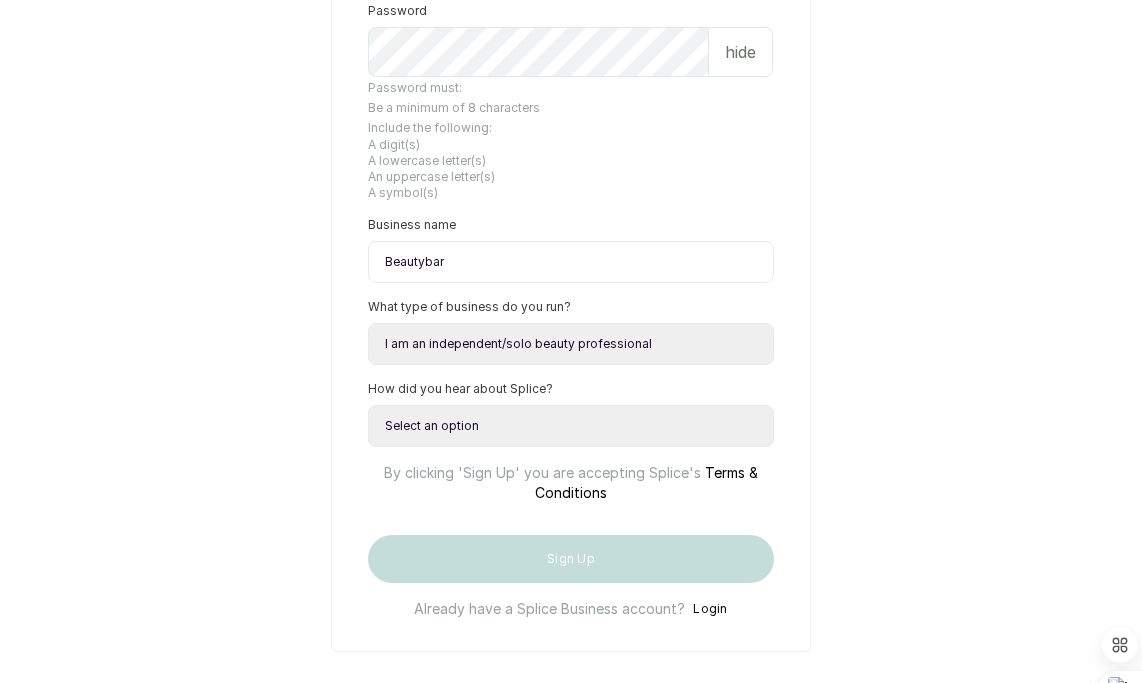 scroll, scrollTop: 697, scrollLeft: 0, axis: vertical 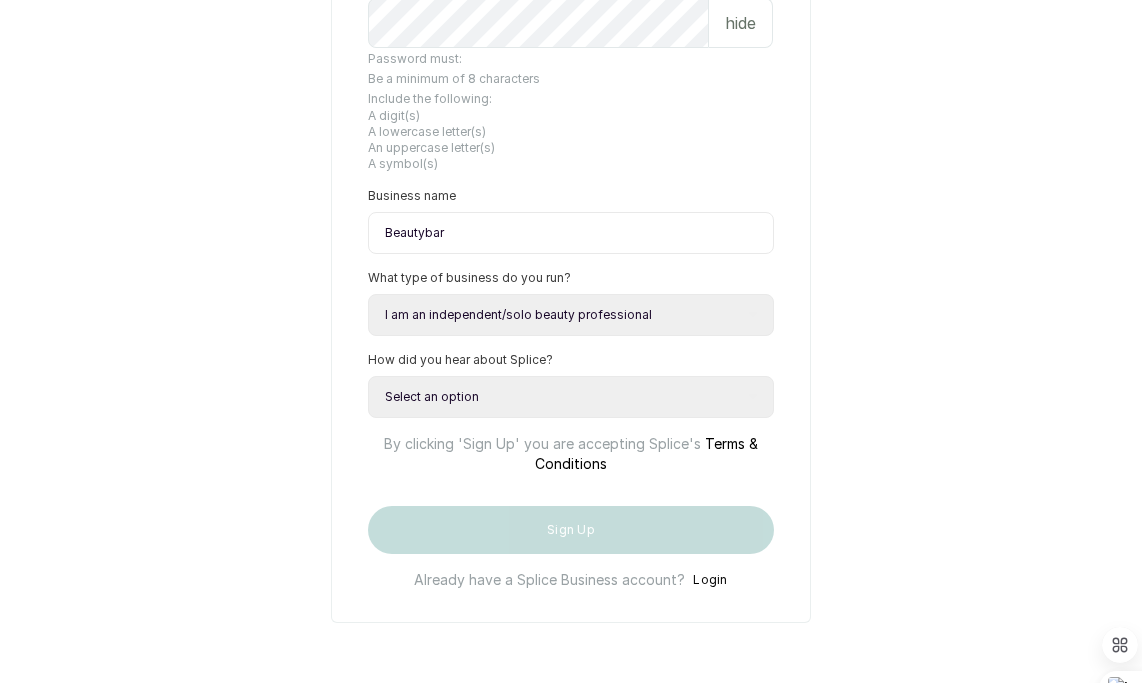 click on "Select an option Google search Instagram Facebook LinkedIn Splice Blog I was referred by a beauty business owner Media publication Other - please specify" at bounding box center [571, 397] 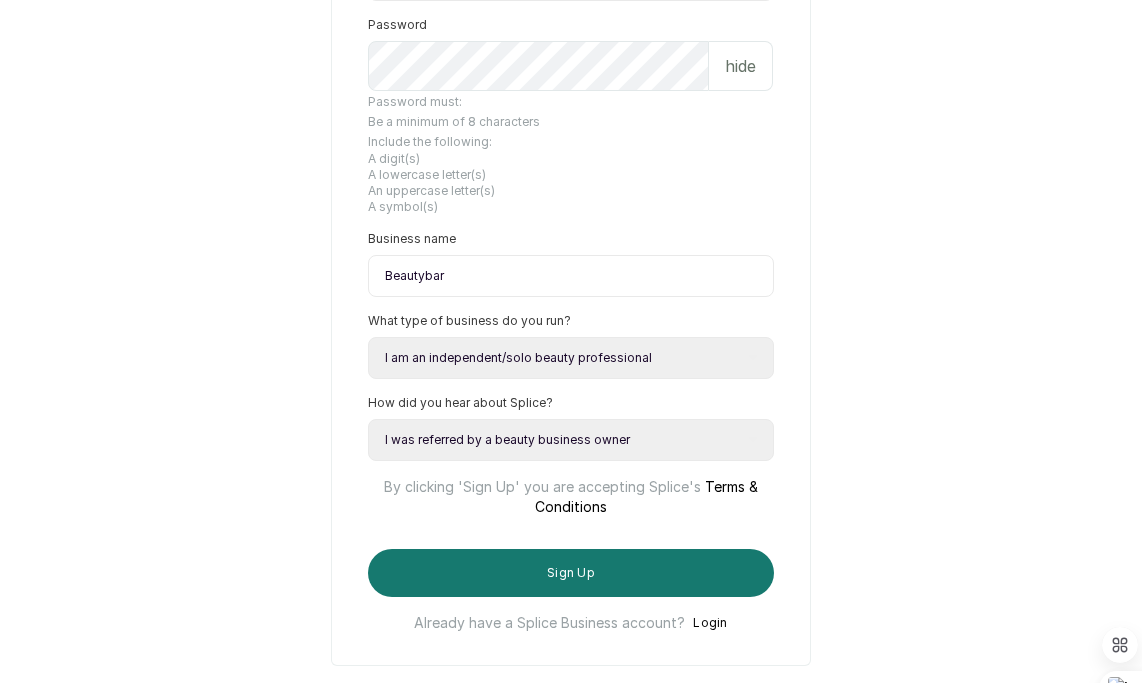 scroll, scrollTop: 627, scrollLeft: 0, axis: vertical 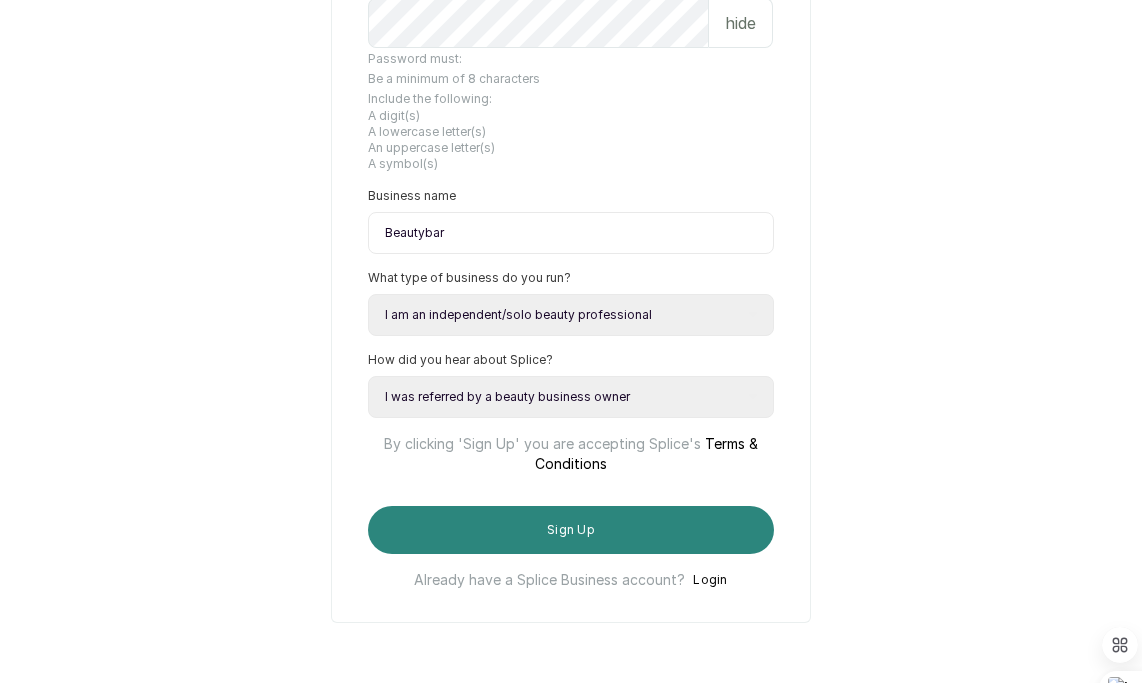 click on "Sign Up" at bounding box center [571, 530] 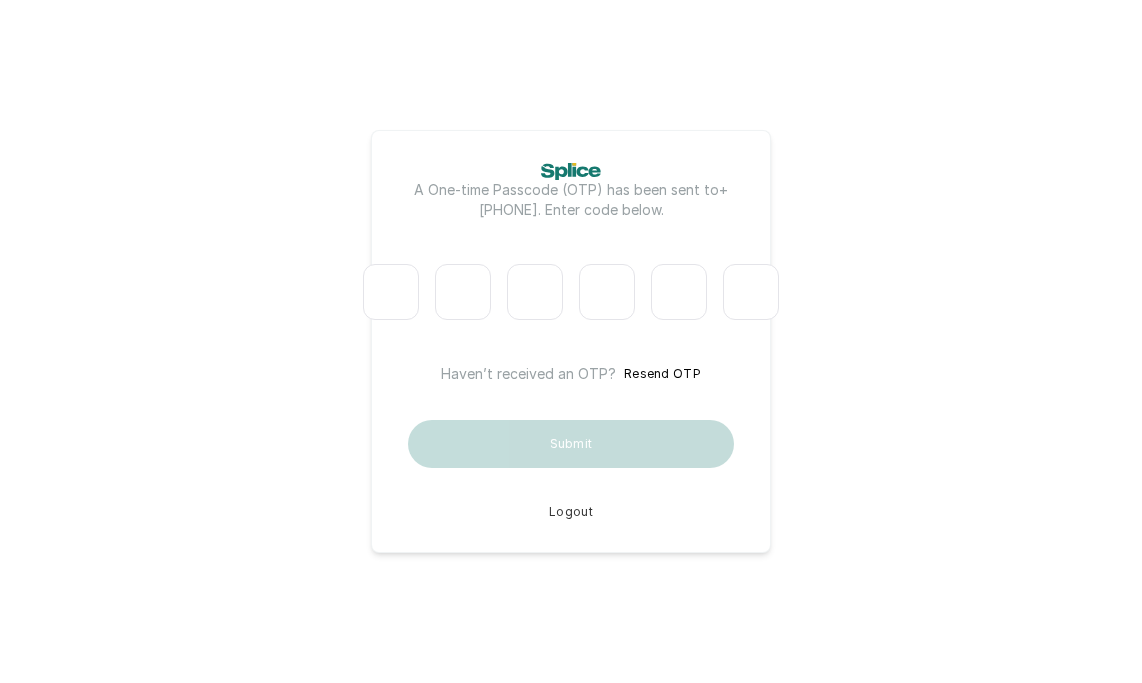 scroll, scrollTop: 0, scrollLeft: 0, axis: both 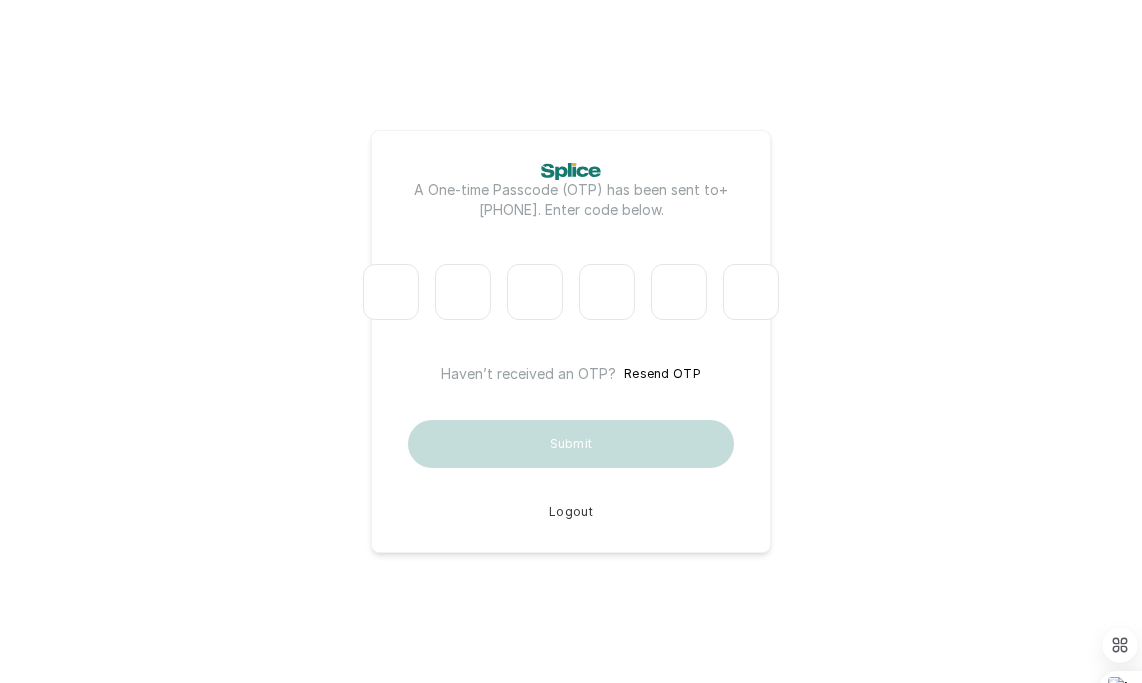 click at bounding box center [391, 292] 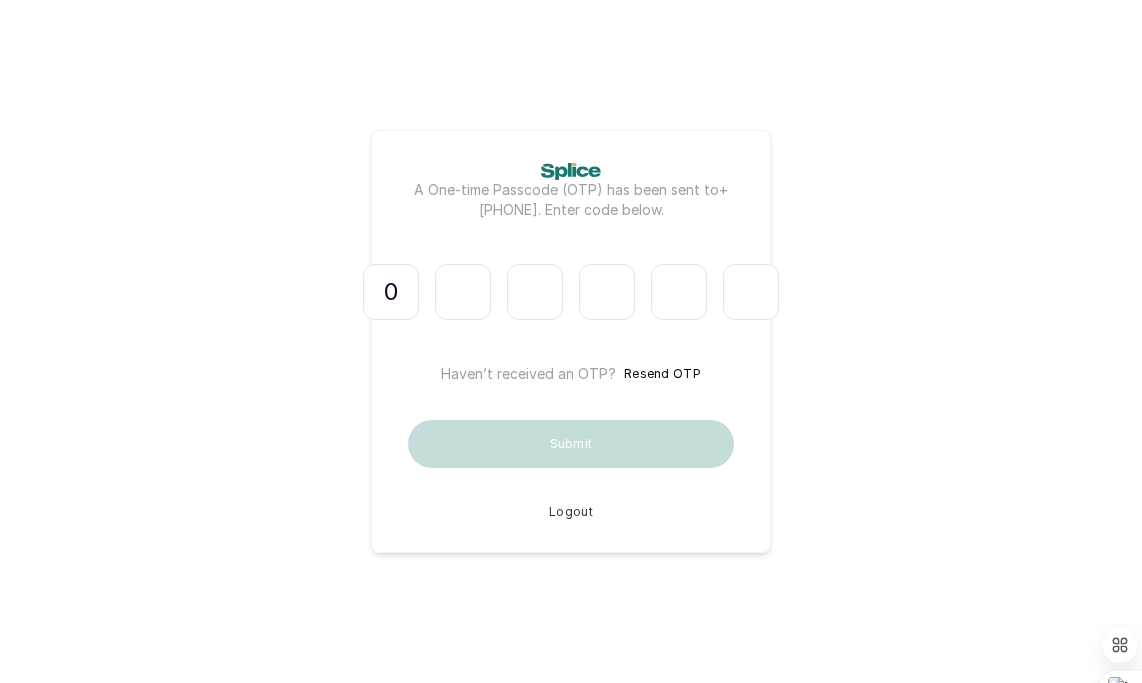 type on "9" 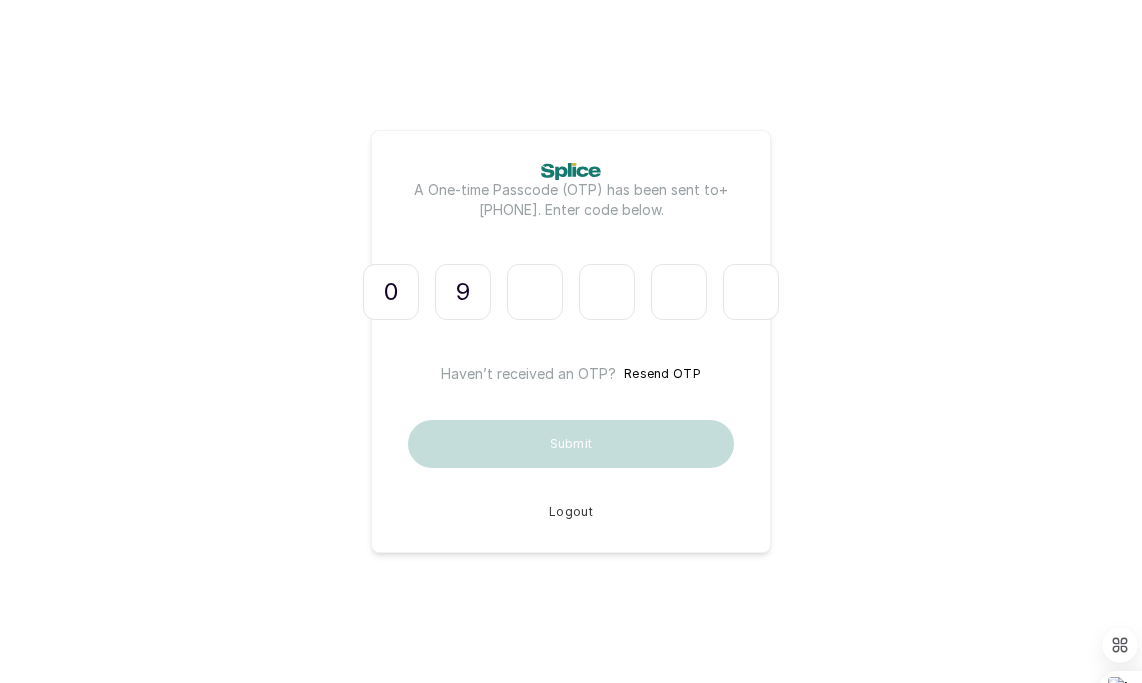 type on "1" 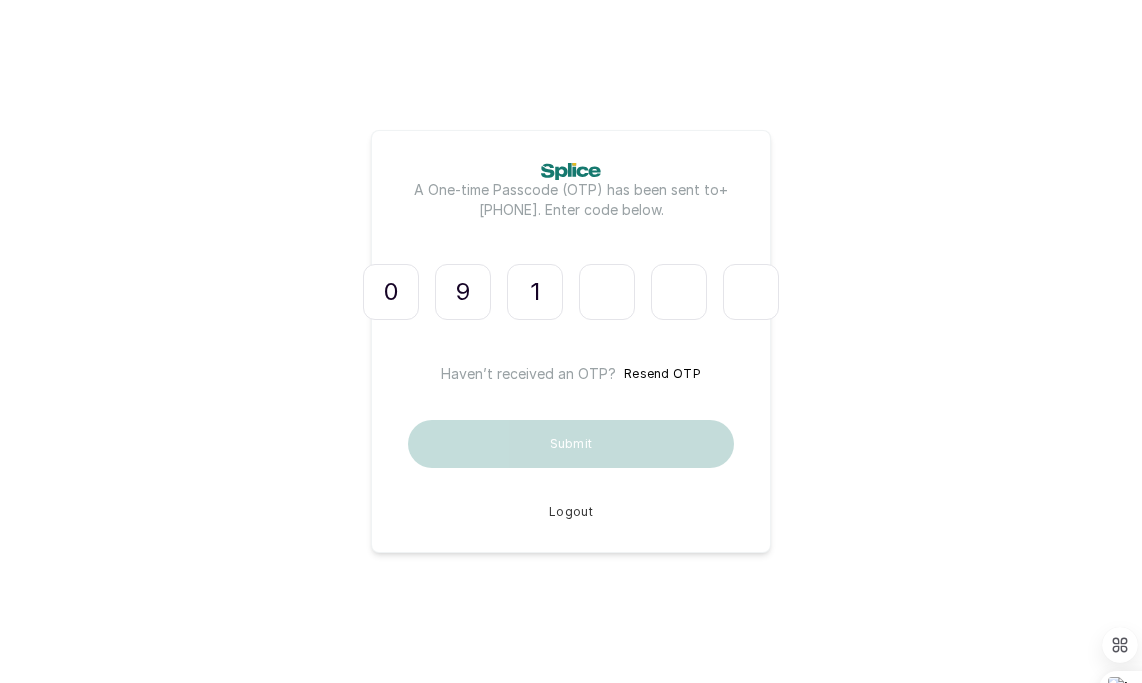 type on "4" 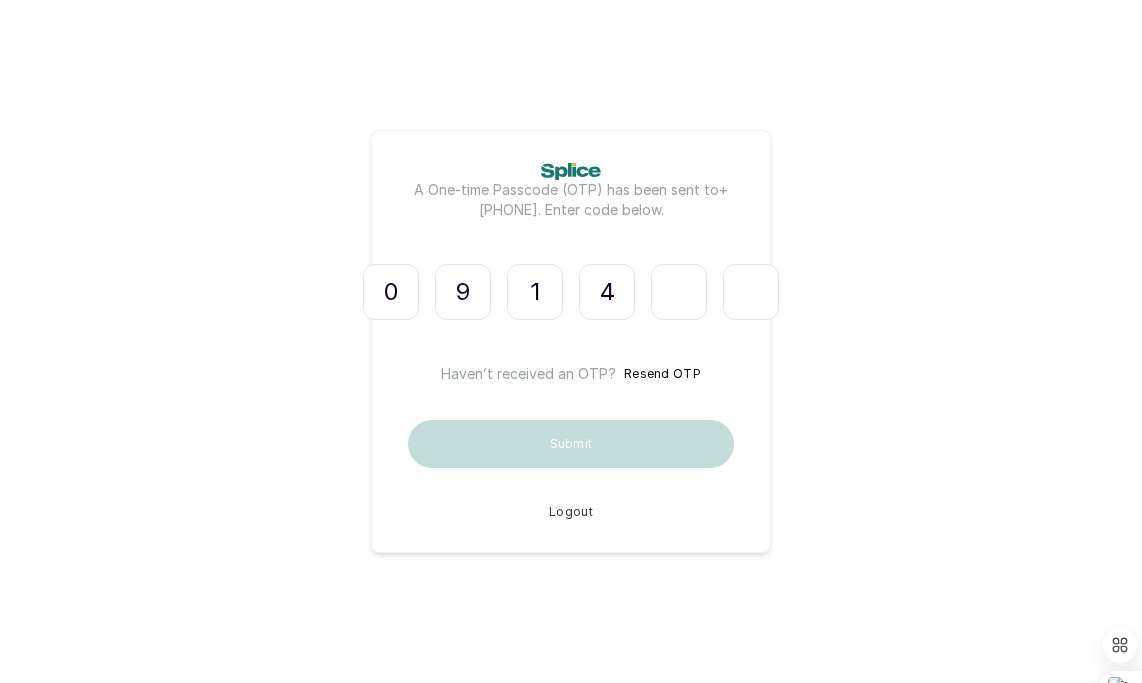 type on "5" 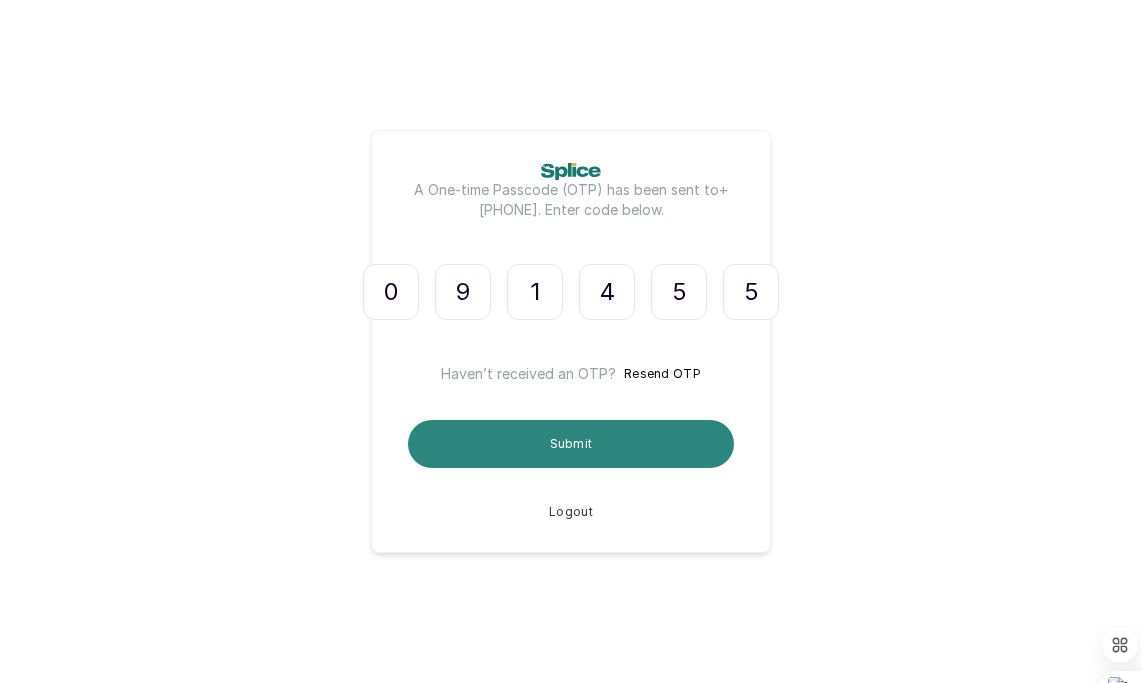 type on "5" 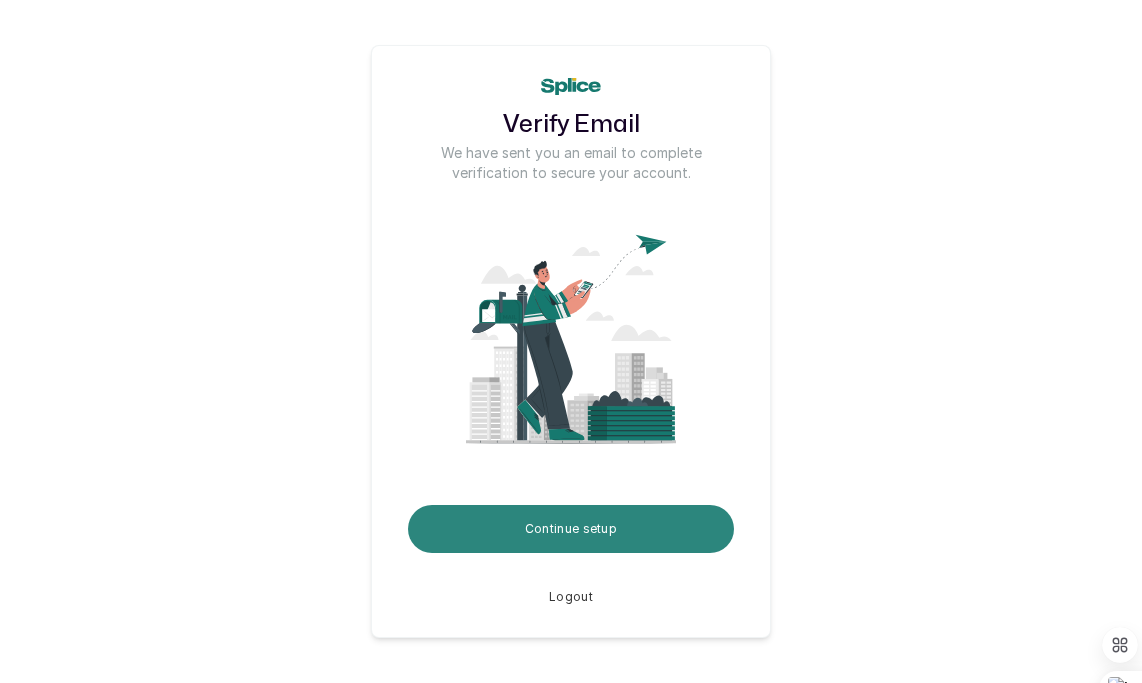 click on "Continue setup" at bounding box center (571, 529) 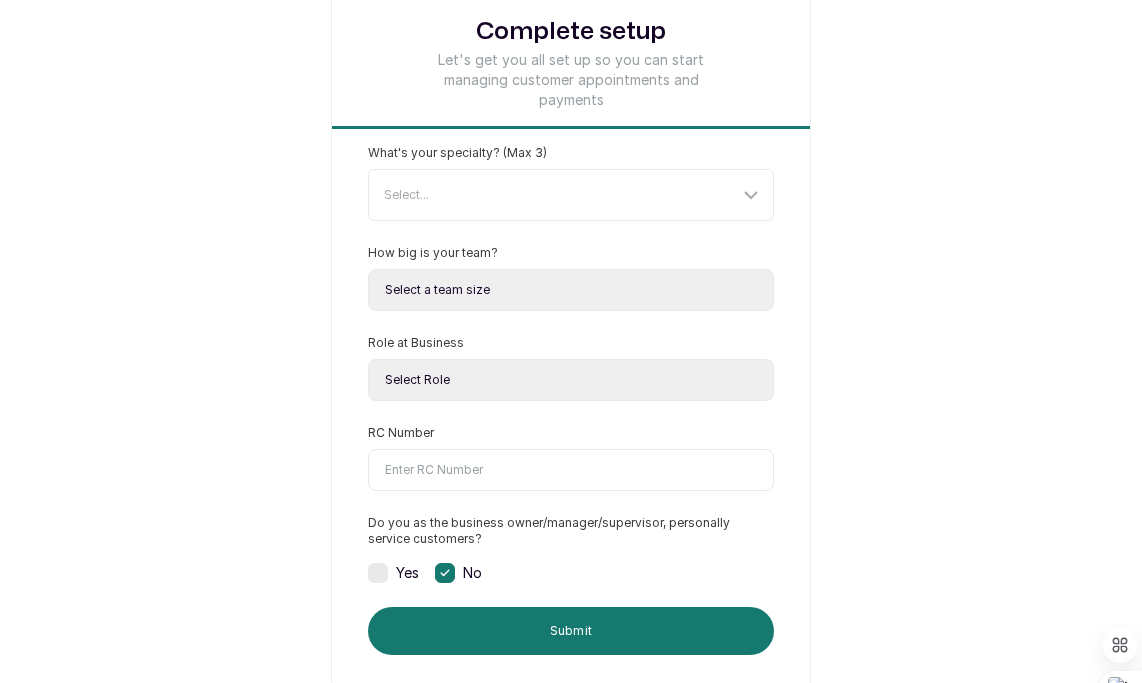 scroll, scrollTop: 124, scrollLeft: 0, axis: vertical 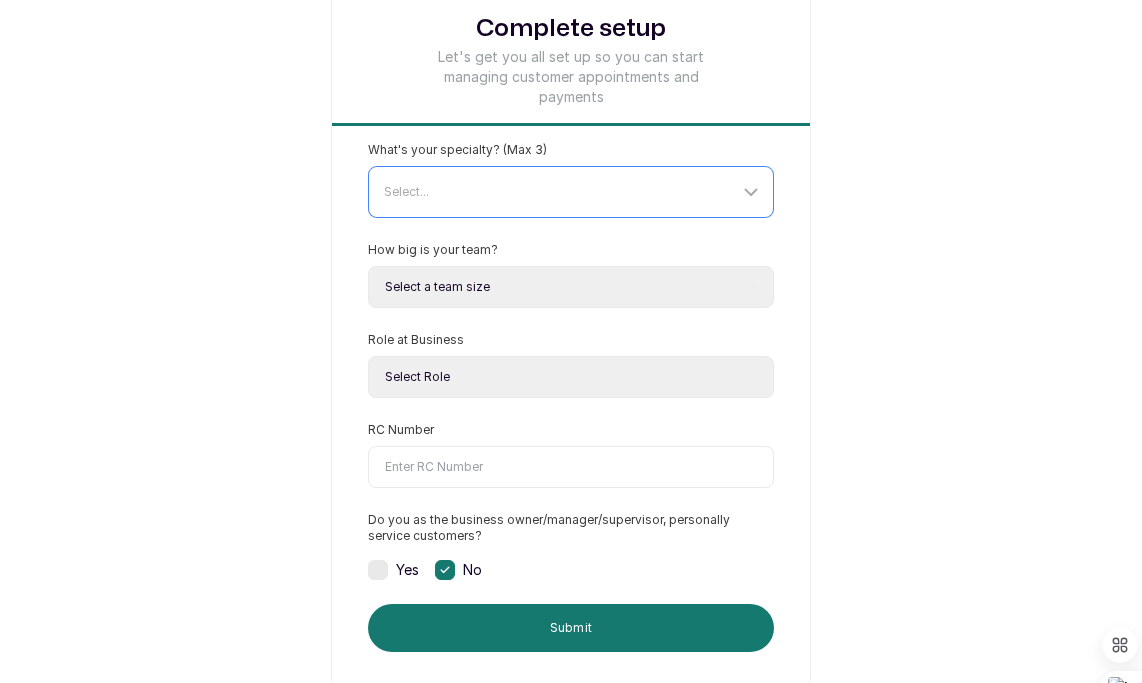 click on "Select..." at bounding box center [573, 192] 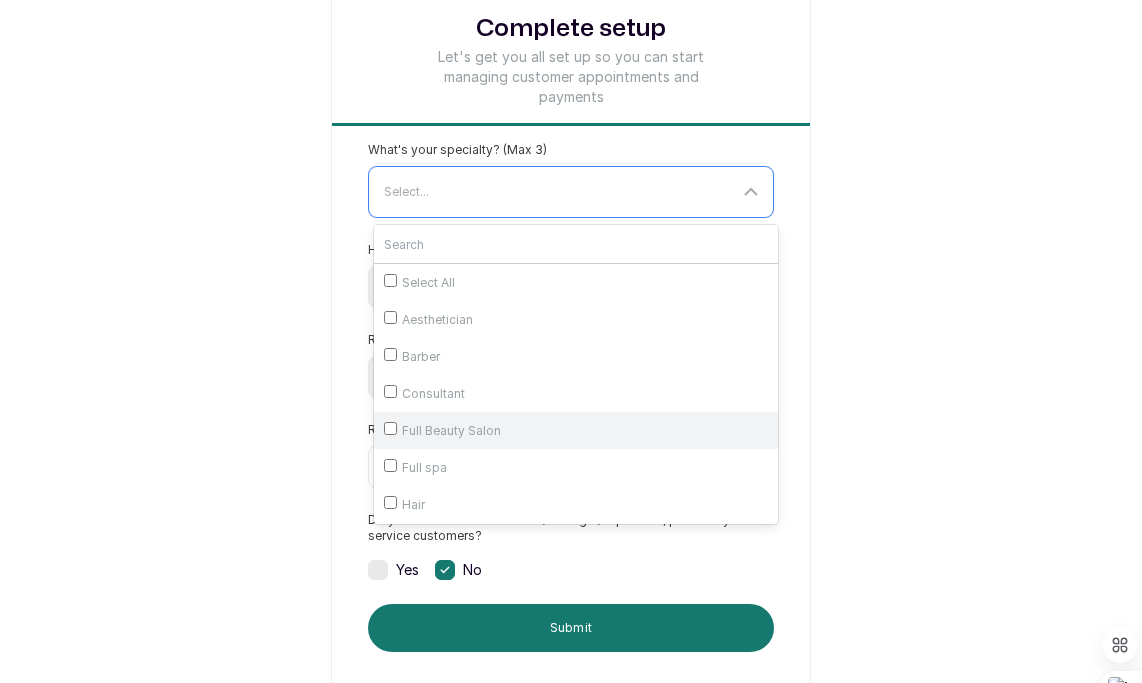 click on "Full Beauty Salon" at bounding box center [390, 428] 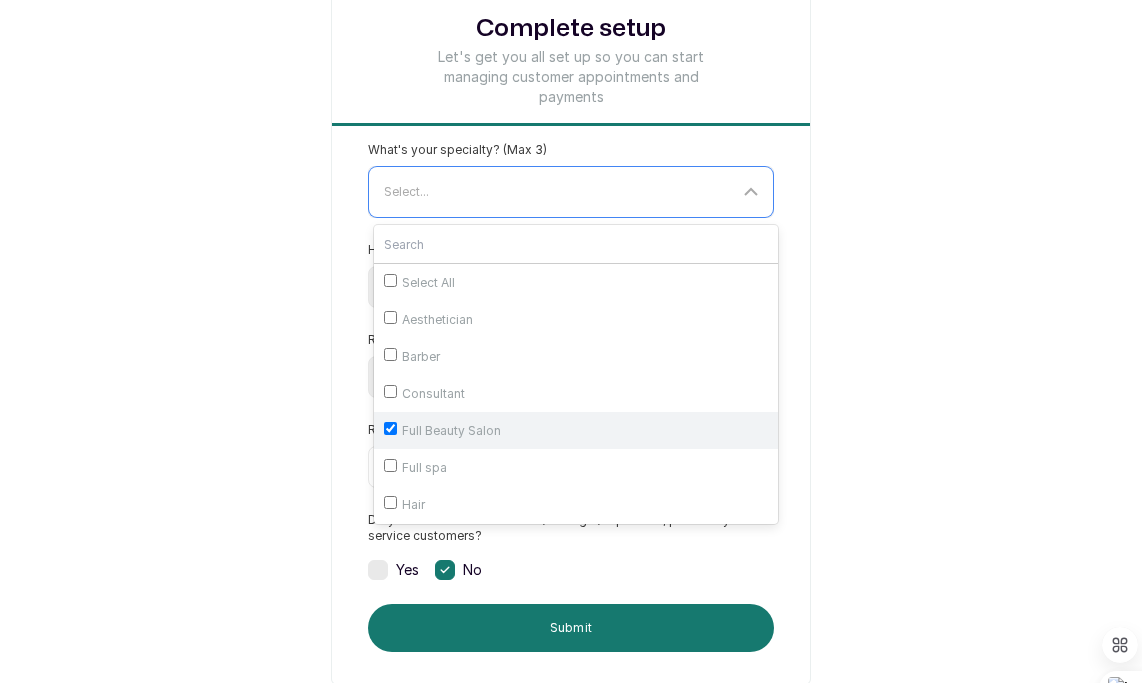 checkbox on "true" 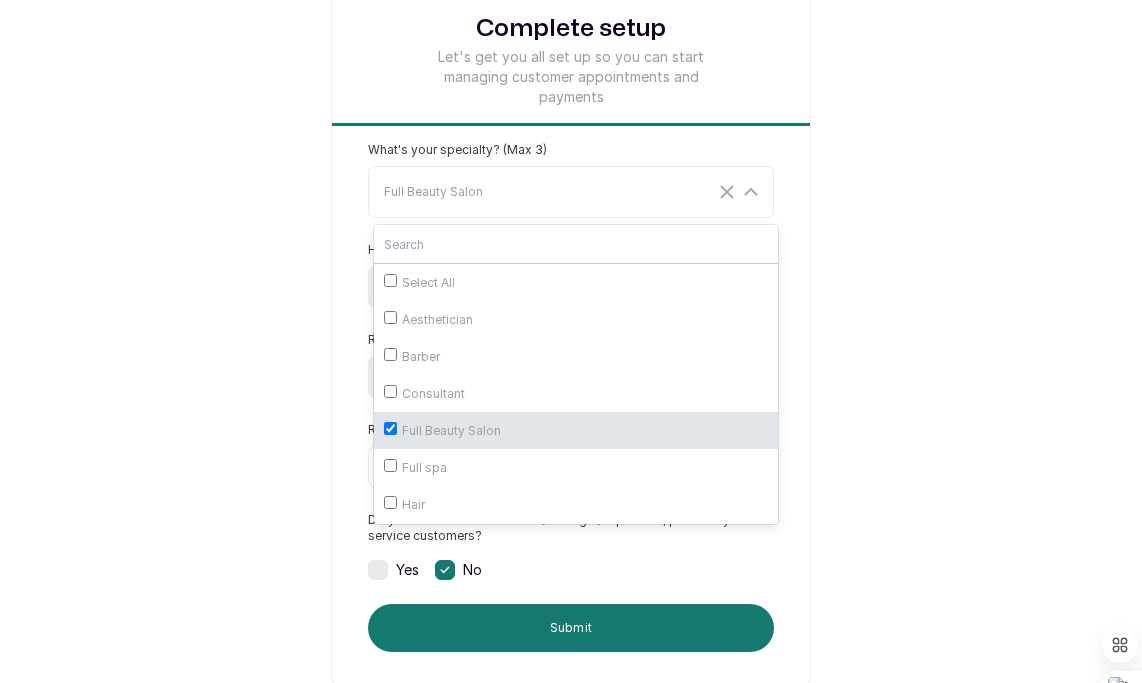 click on "Complete setup Let's get you all set up so you can start managing customer appointments and payments What's your specialty? (Max 3) Full Beauty Salon Select All Aesthetician Barber Consultant Full Beauty Salon Full spa Hair Lash/brows Makeup Med spa Nails Photography Wax bar Wellness How big is your team? Select a team size Just me 2-5 6-10 10+ Role at Business Select Role Owner Manager RC Number   Do you as the business owner/manager/supervisor, personally service customers? Yes No Submit" at bounding box center [571, 310] 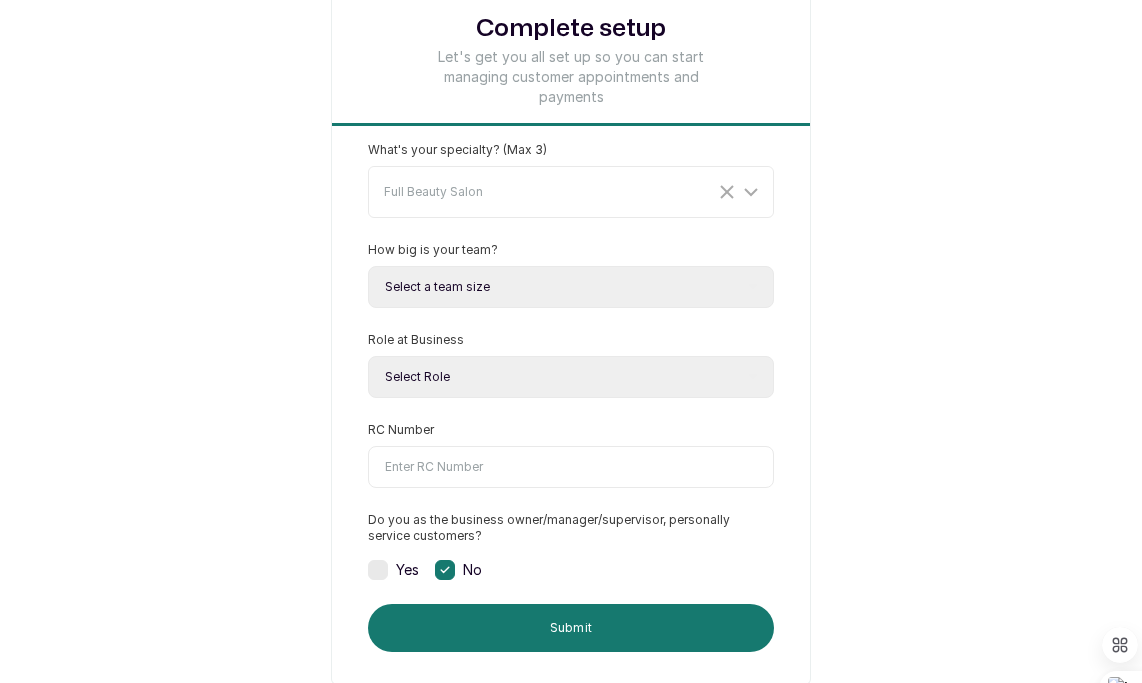 click on "Select a team size Just me 2-5 6-10 10+" at bounding box center [571, 287] 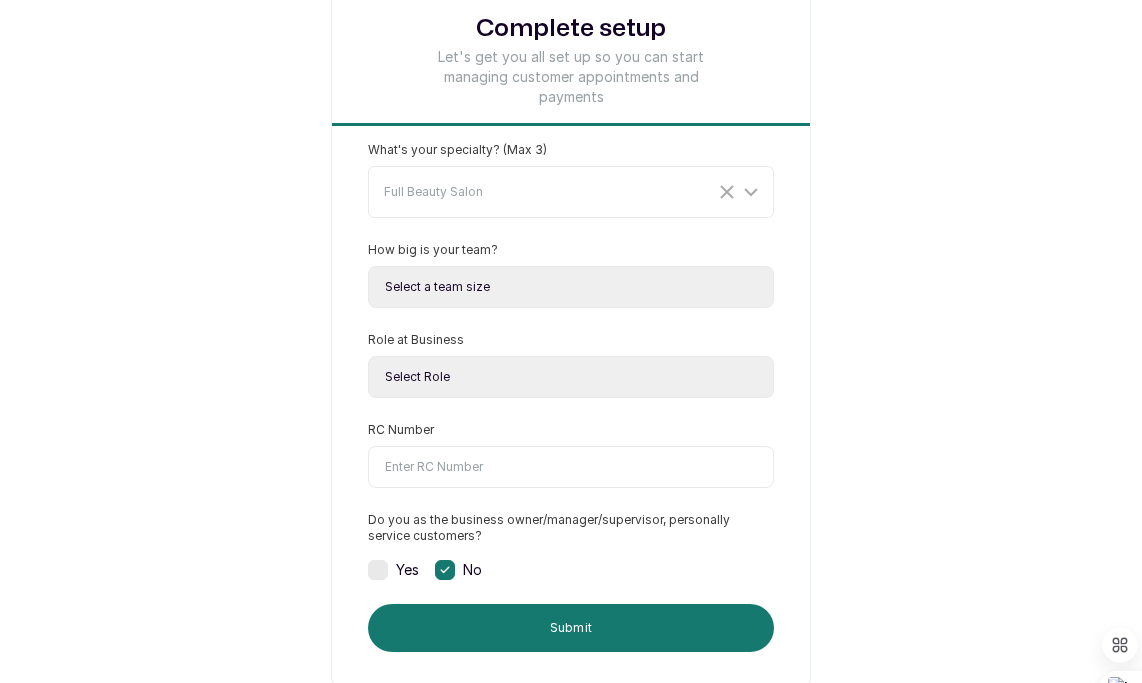 select on "just_me" 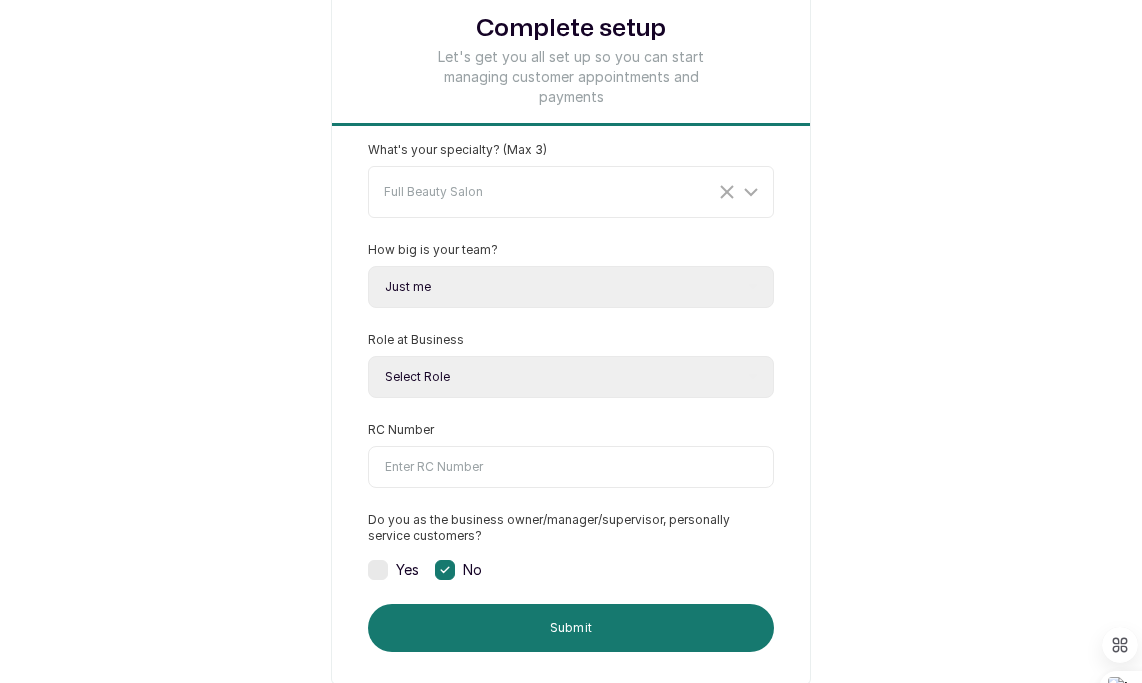 scroll, scrollTop: 186, scrollLeft: 0, axis: vertical 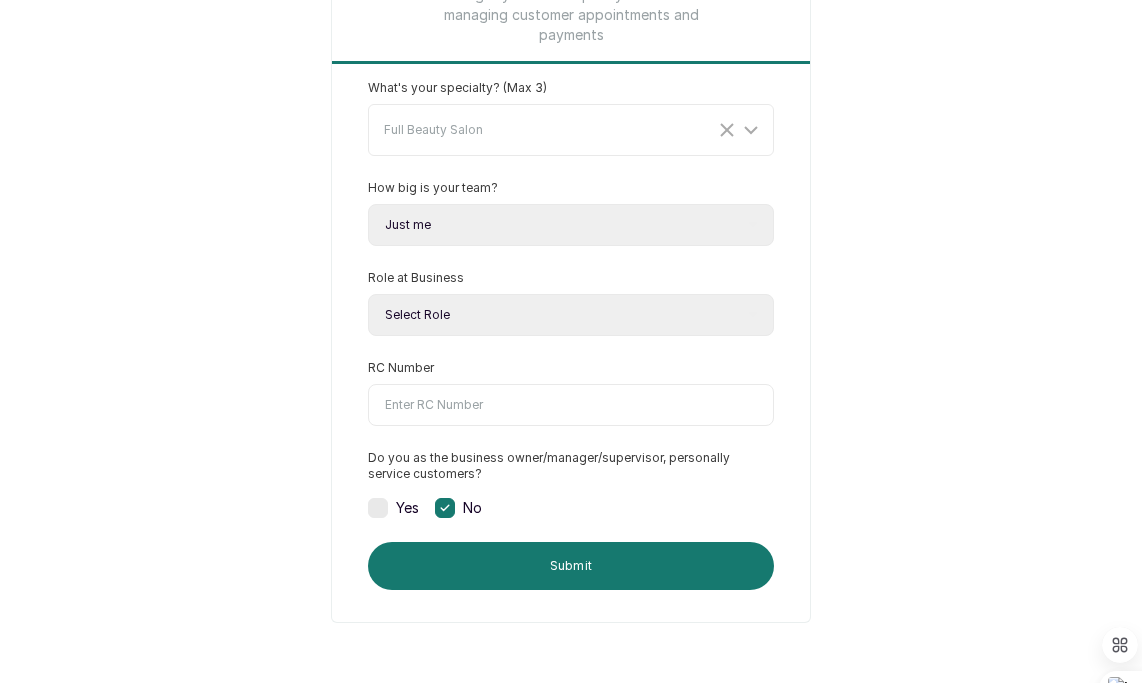 click on "Select Role Owner Manager" at bounding box center [571, 315] 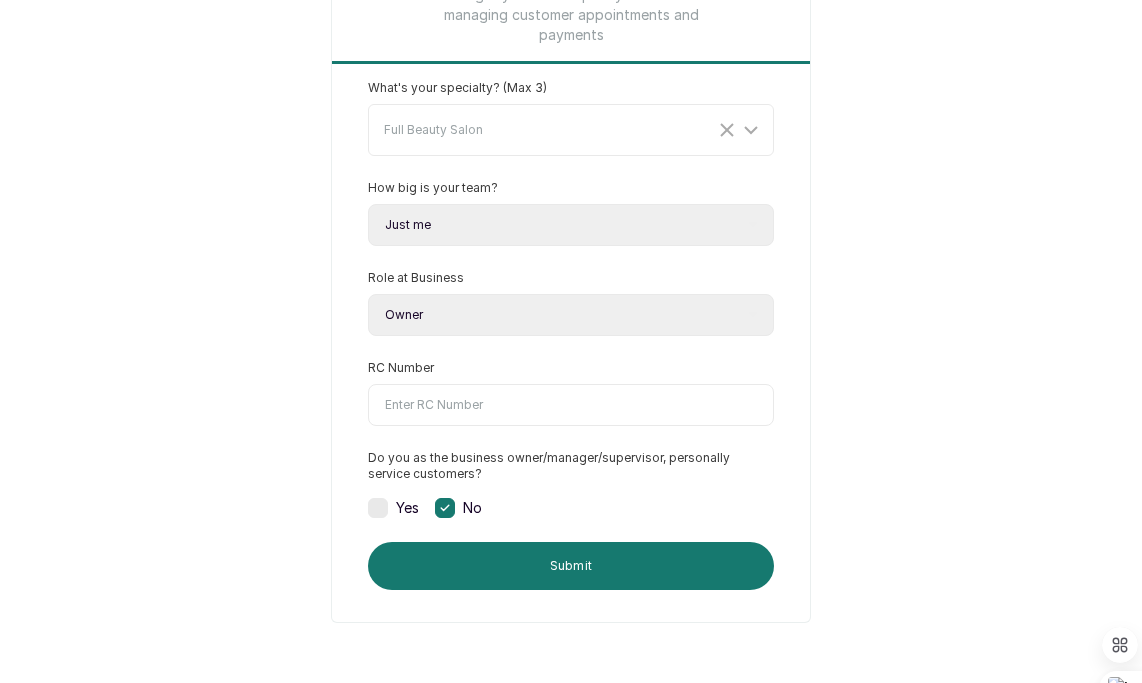 click at bounding box center (378, 508) 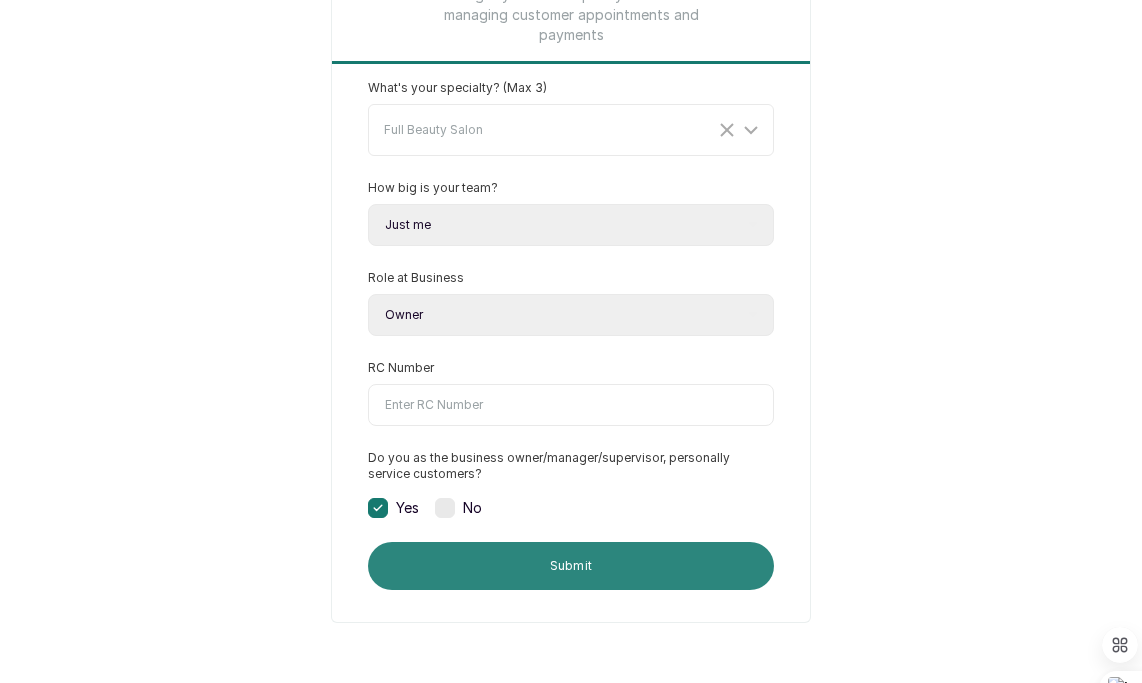 click on "Submit" at bounding box center [571, 566] 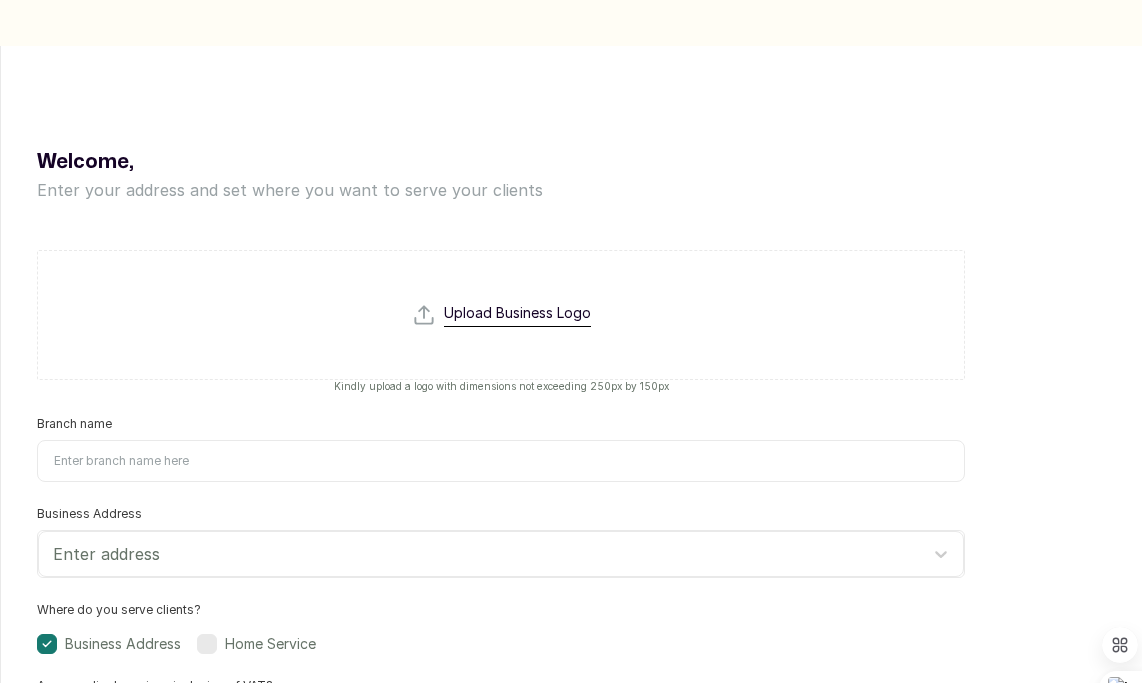 scroll, scrollTop: 0, scrollLeft: 0, axis: both 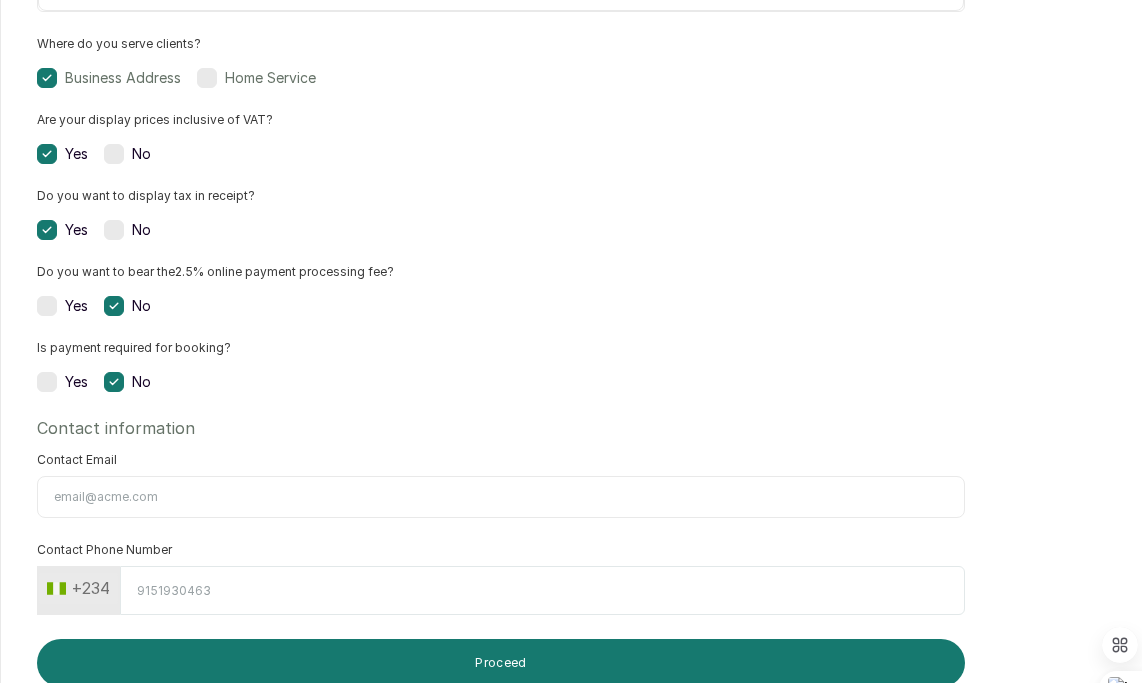 click on "Yes No" at bounding box center (501, 154) 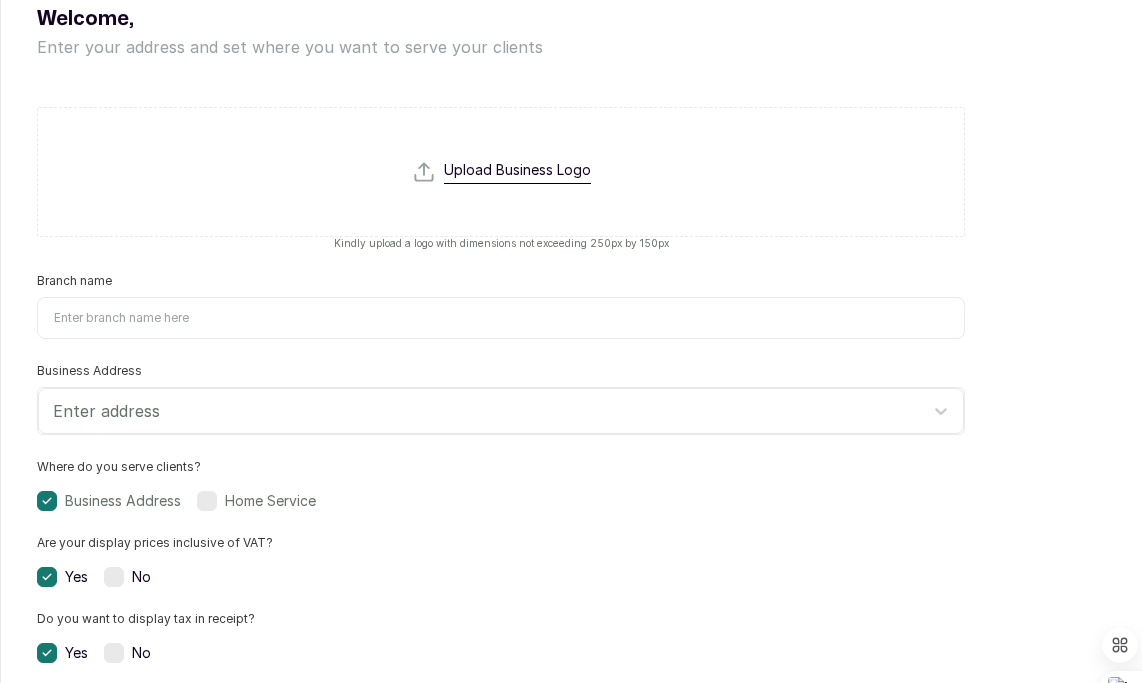 scroll, scrollTop: 0, scrollLeft: 0, axis: both 